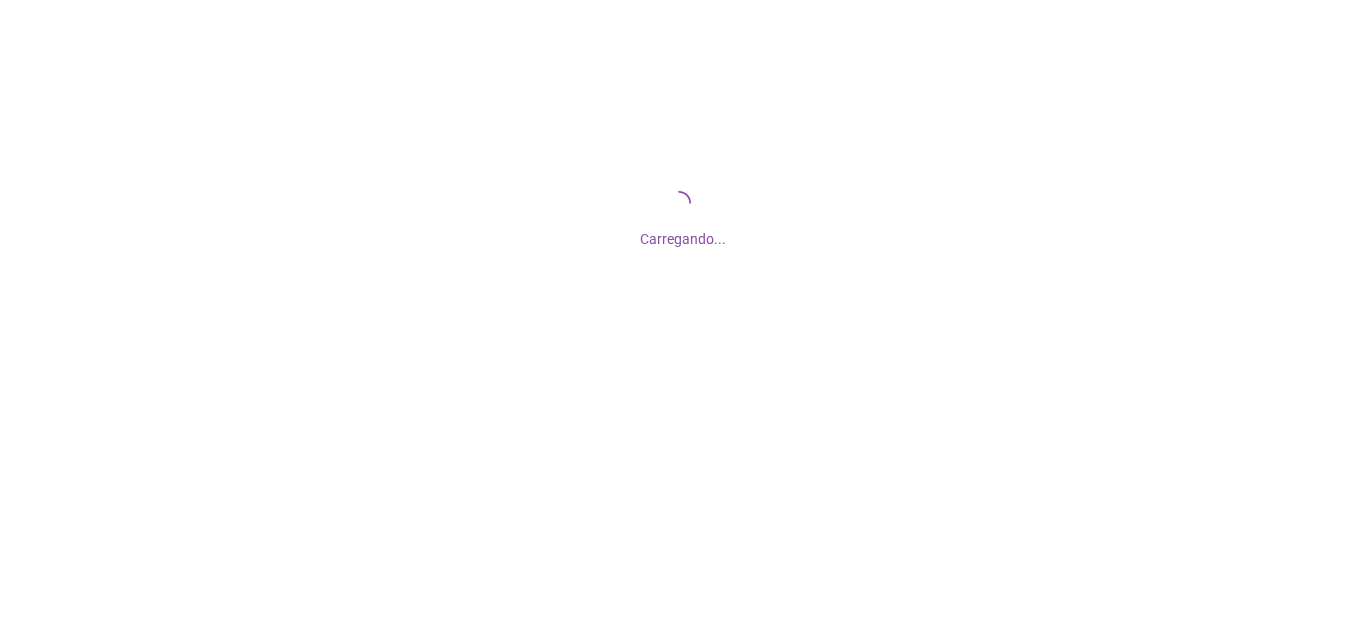 scroll, scrollTop: 0, scrollLeft: 0, axis: both 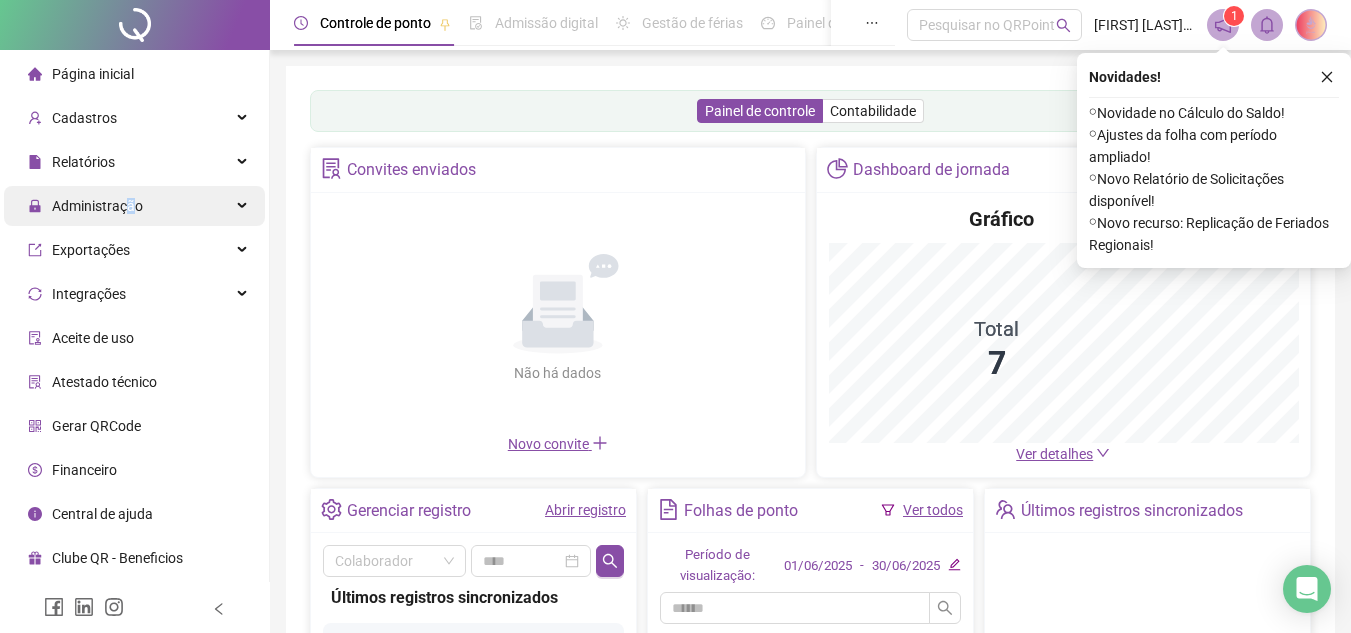 click on "Administração" at bounding box center [97, 206] 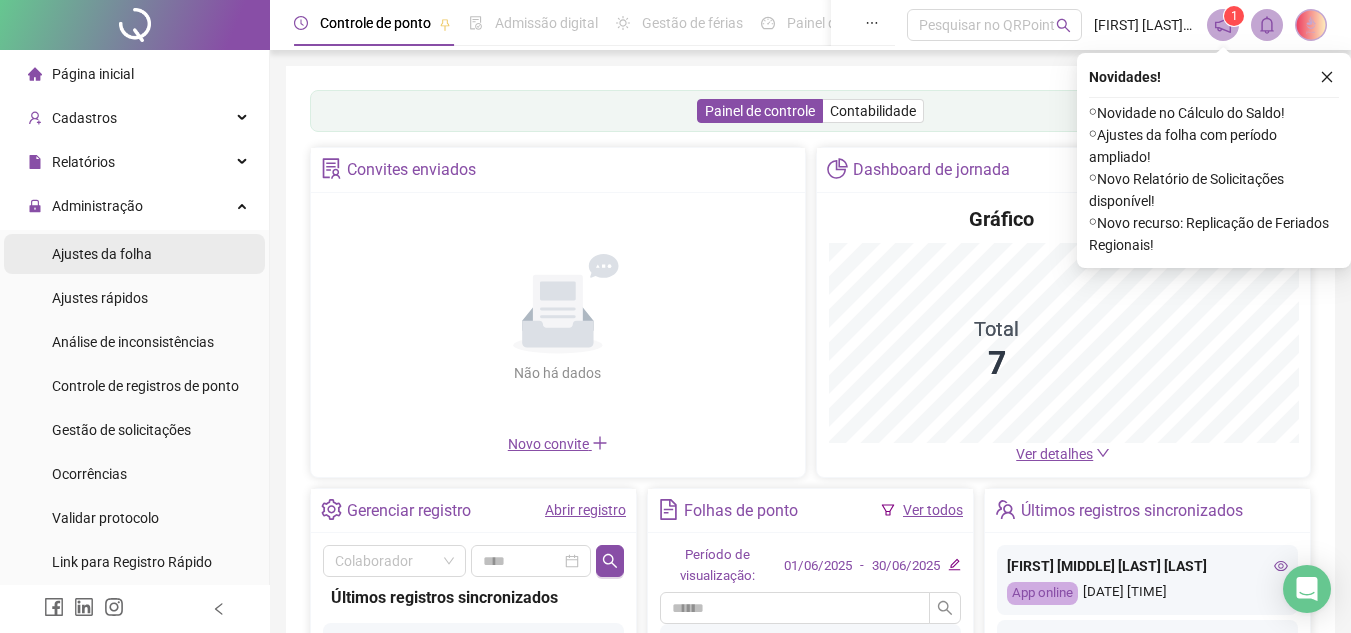 click on "Ajustes da folha" at bounding box center [134, 254] 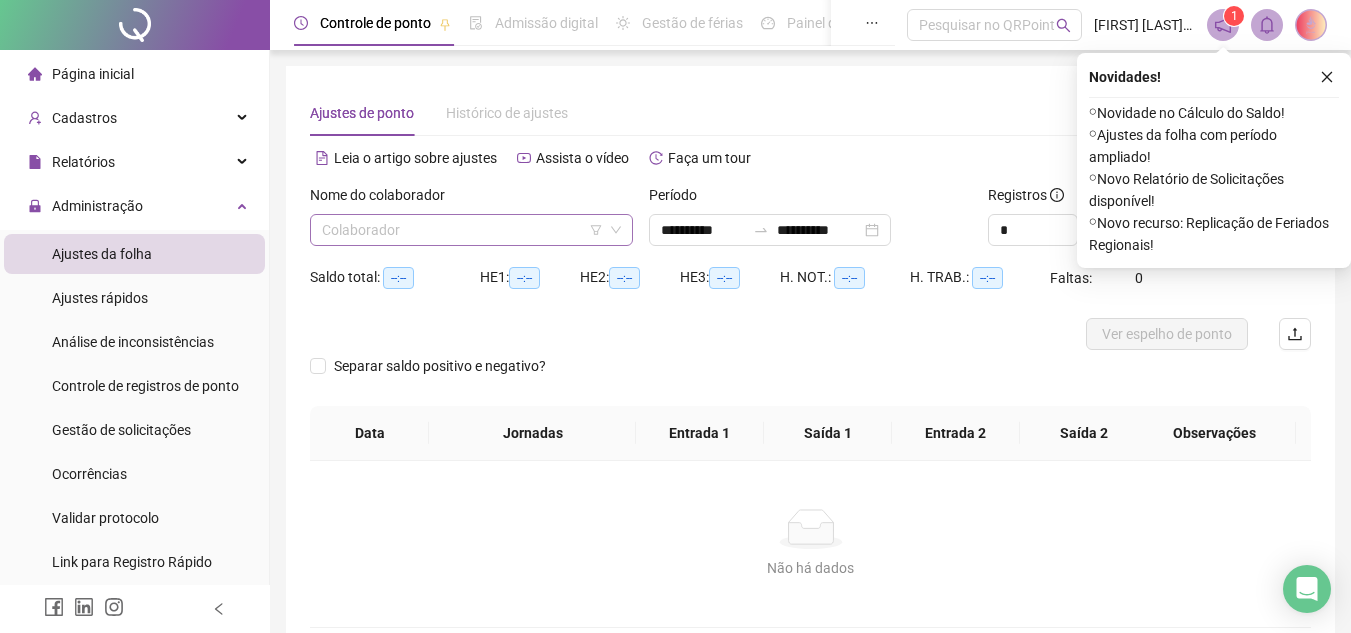 click at bounding box center [465, 230] 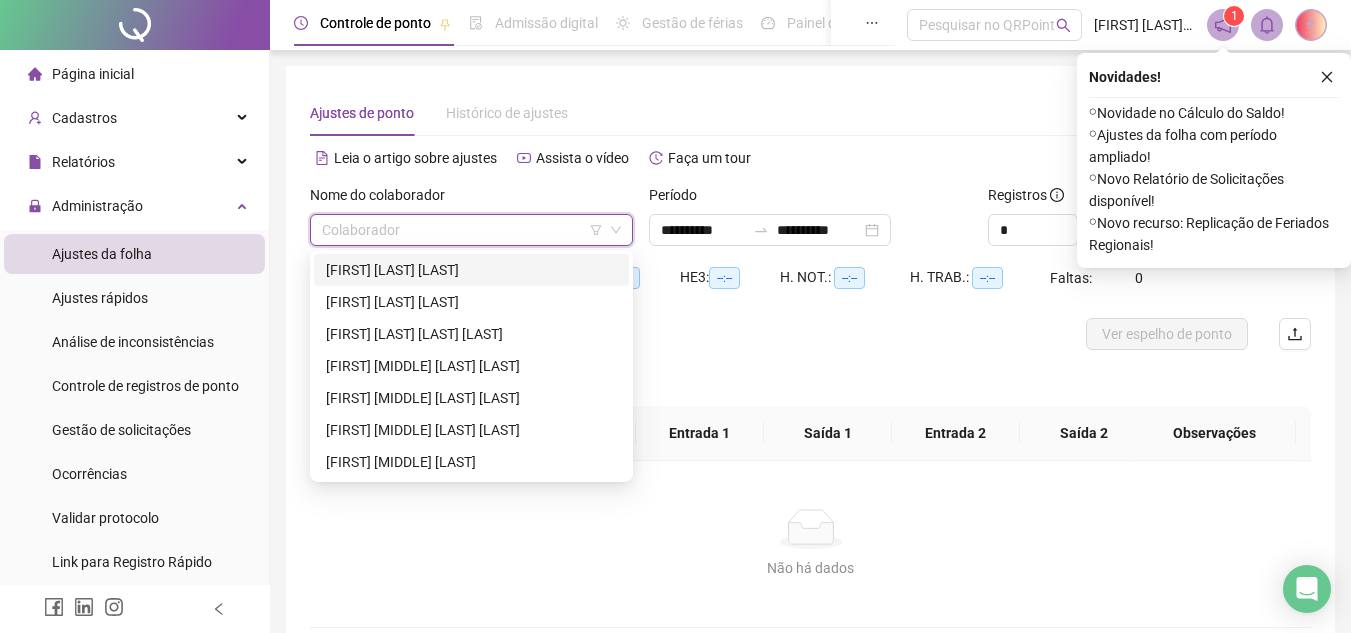 click on "[FIRST] [LAST] [LAST]" at bounding box center [471, 270] 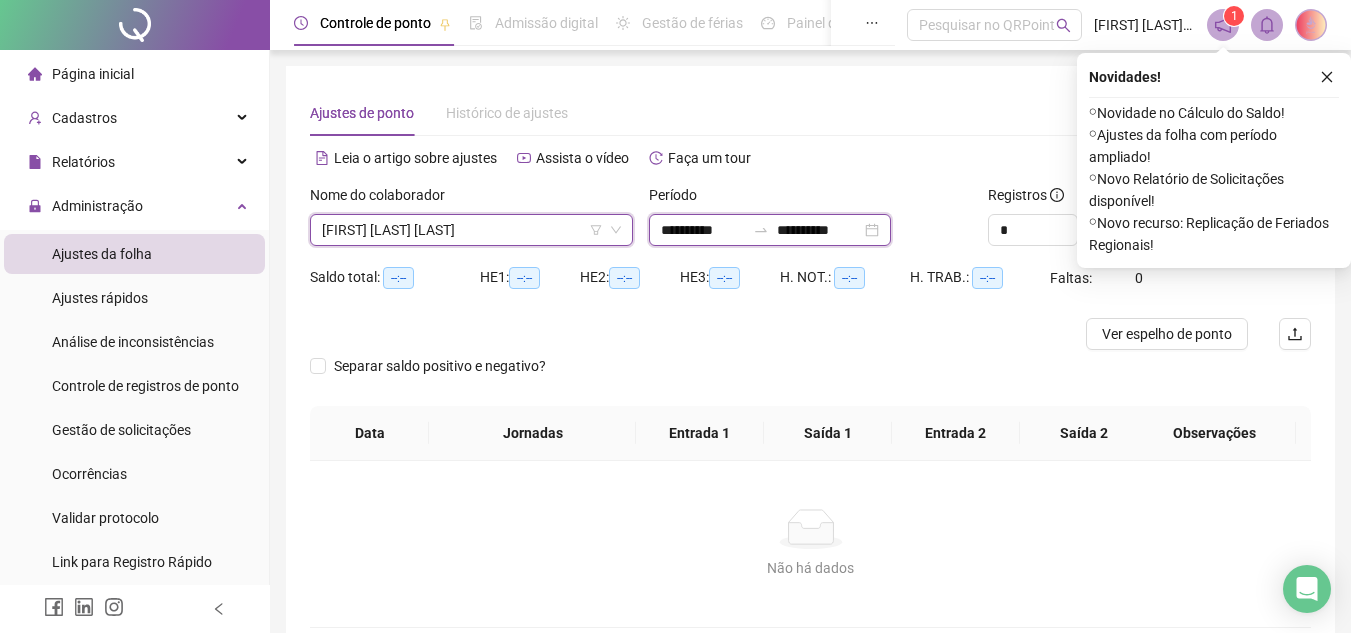 click on "**********" at bounding box center [703, 230] 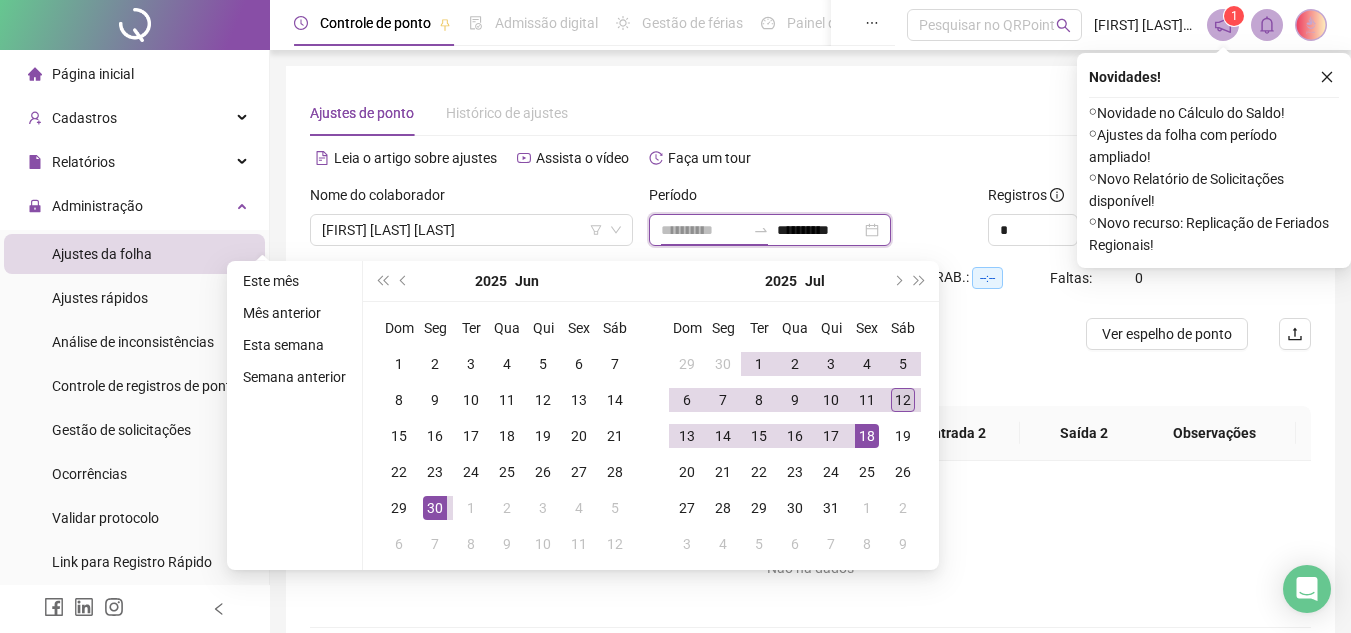 type on "**********" 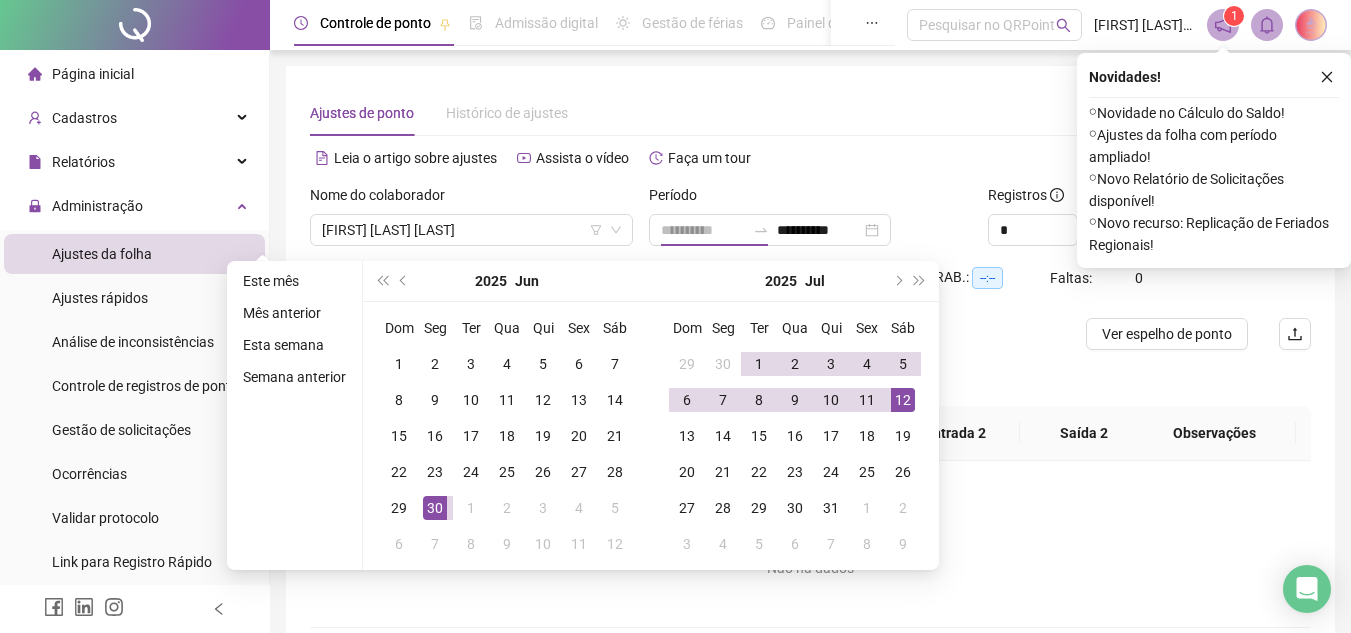 click on "12" at bounding box center [903, 400] 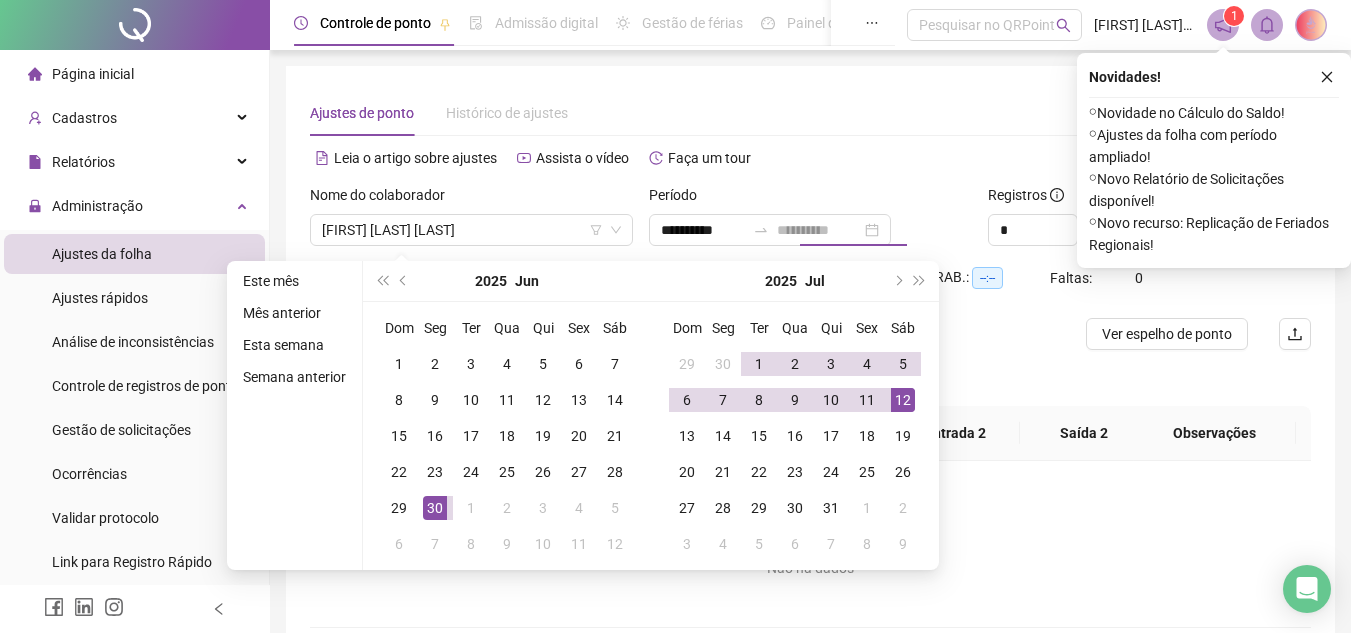 click on "12" at bounding box center (903, 400) 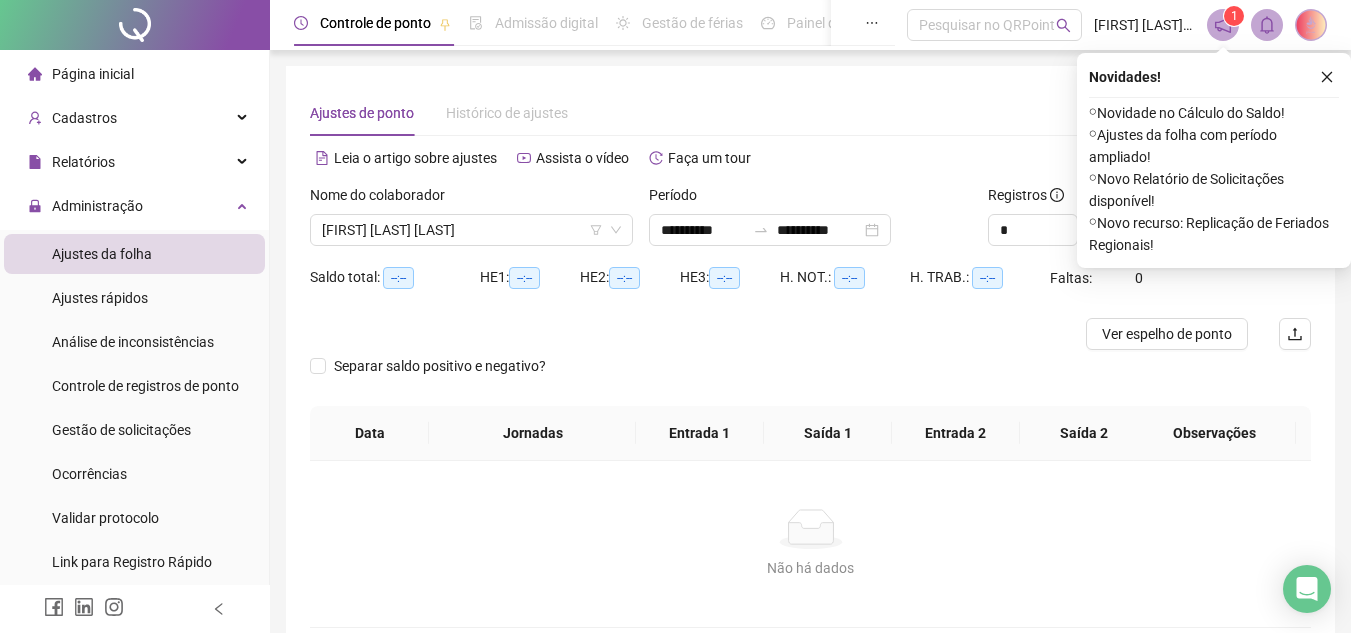 click on "Alternar para versão lite" at bounding box center [1061, 158] 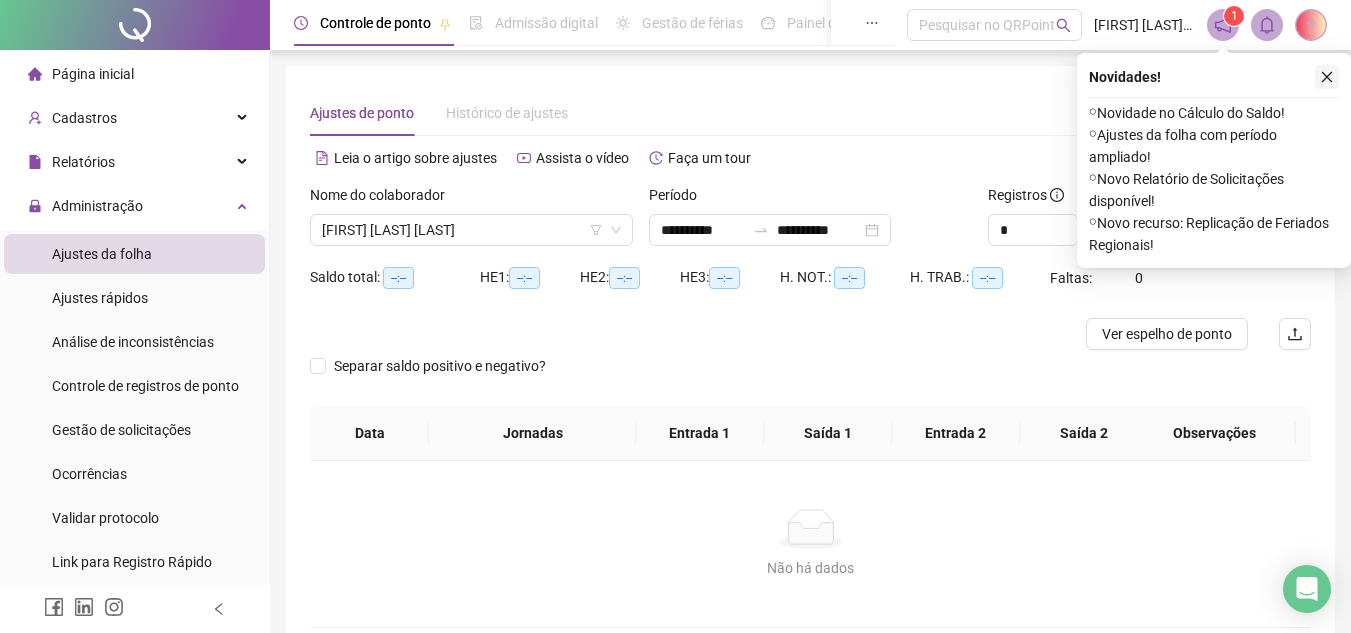click 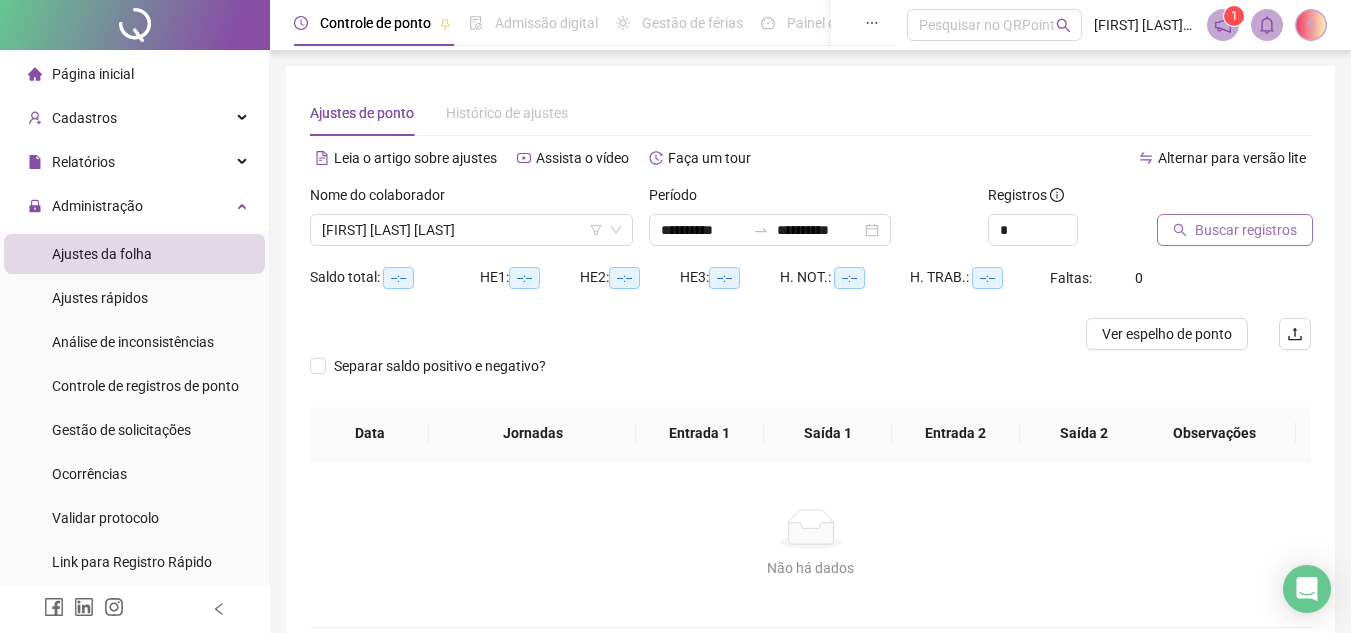 click on "Buscar registros" at bounding box center (1246, 230) 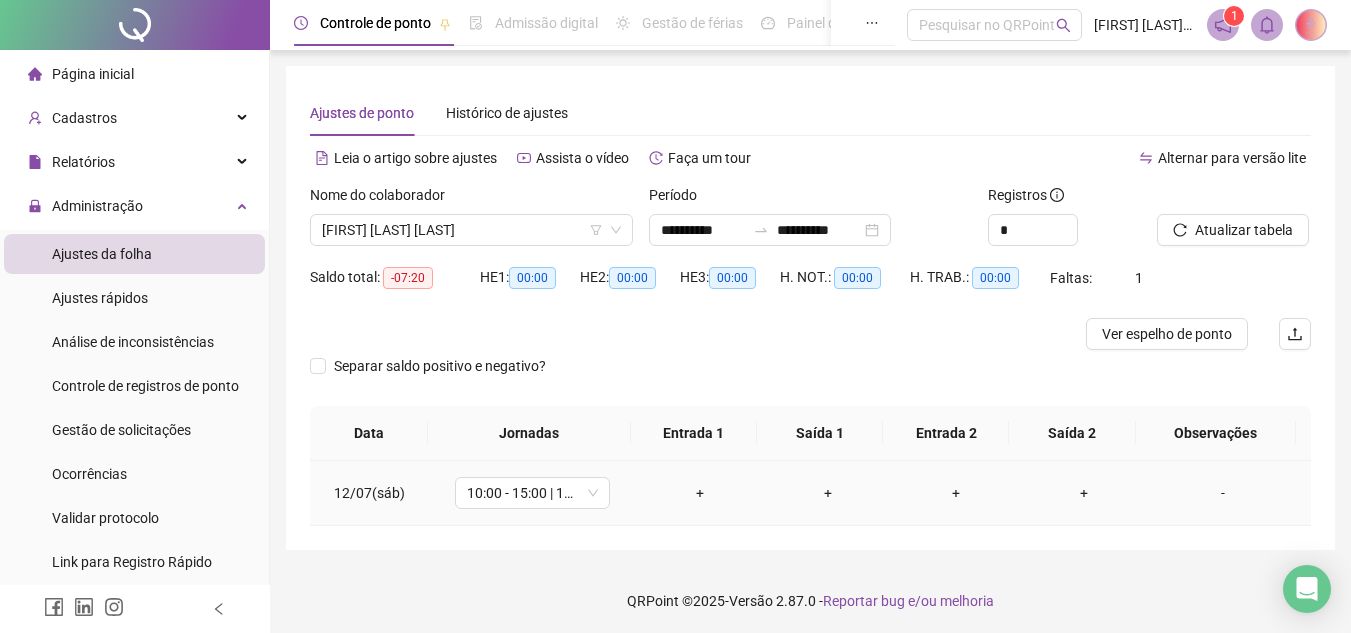 click on "+" at bounding box center (700, 493) 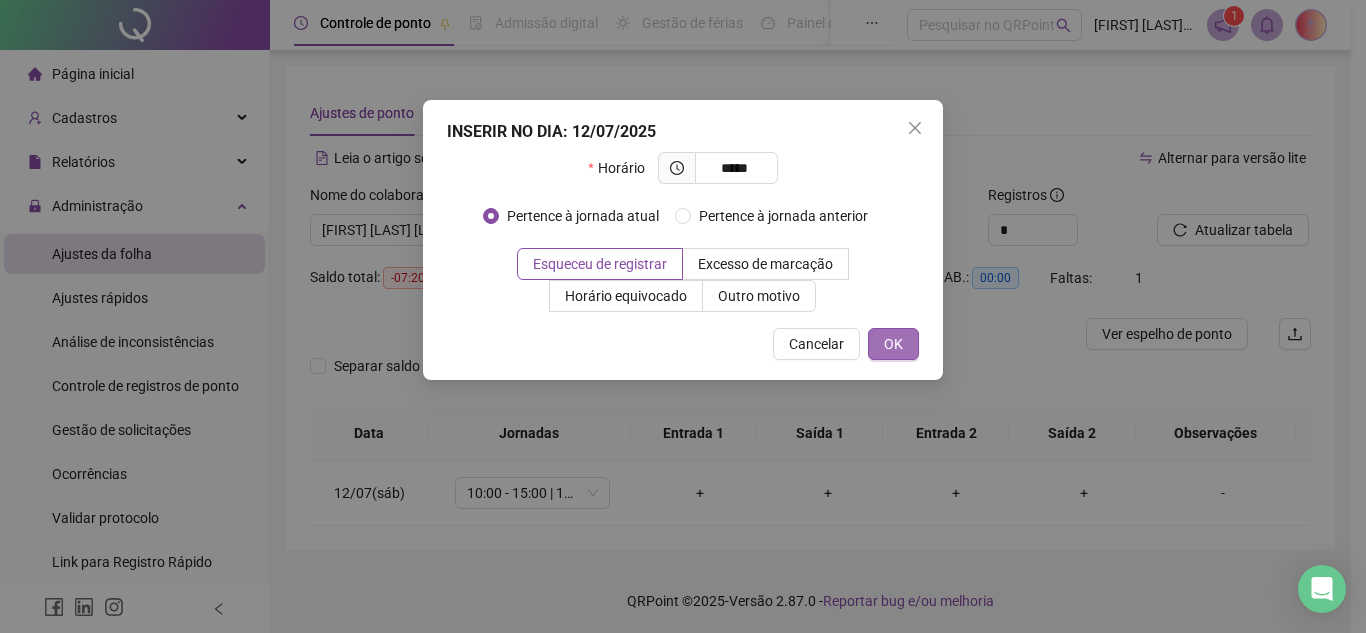 type on "*****" 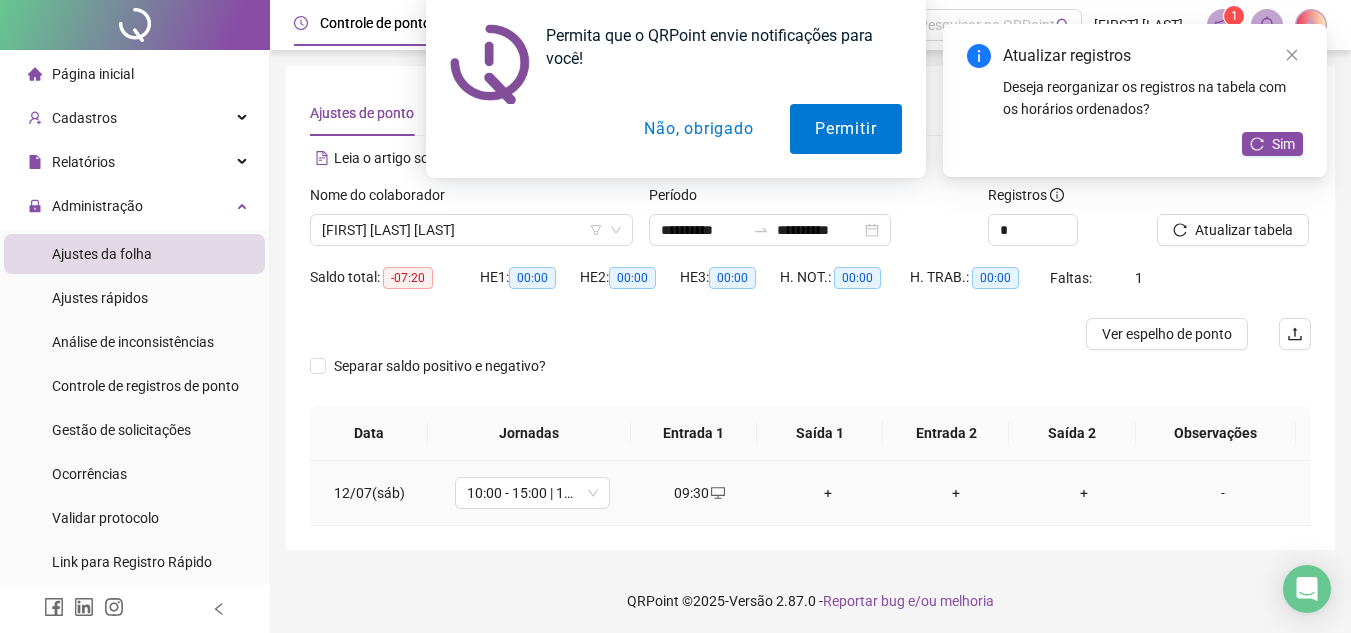 click on "+" at bounding box center [828, 493] 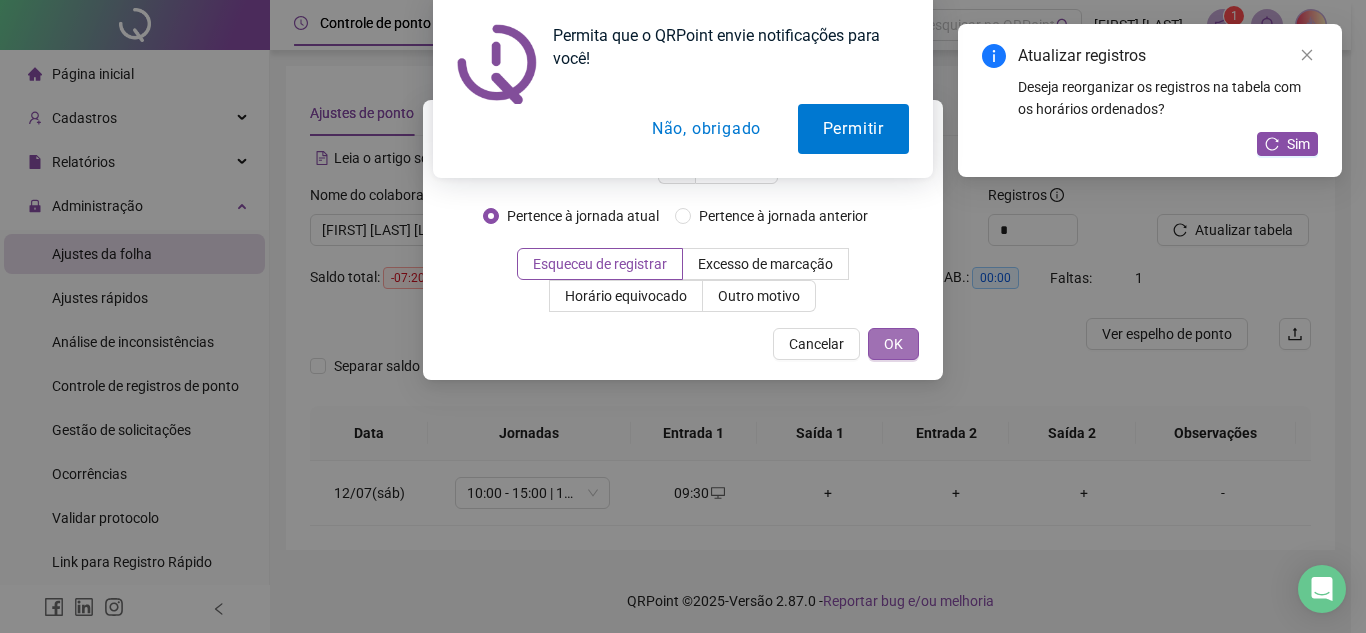 type on "*****" 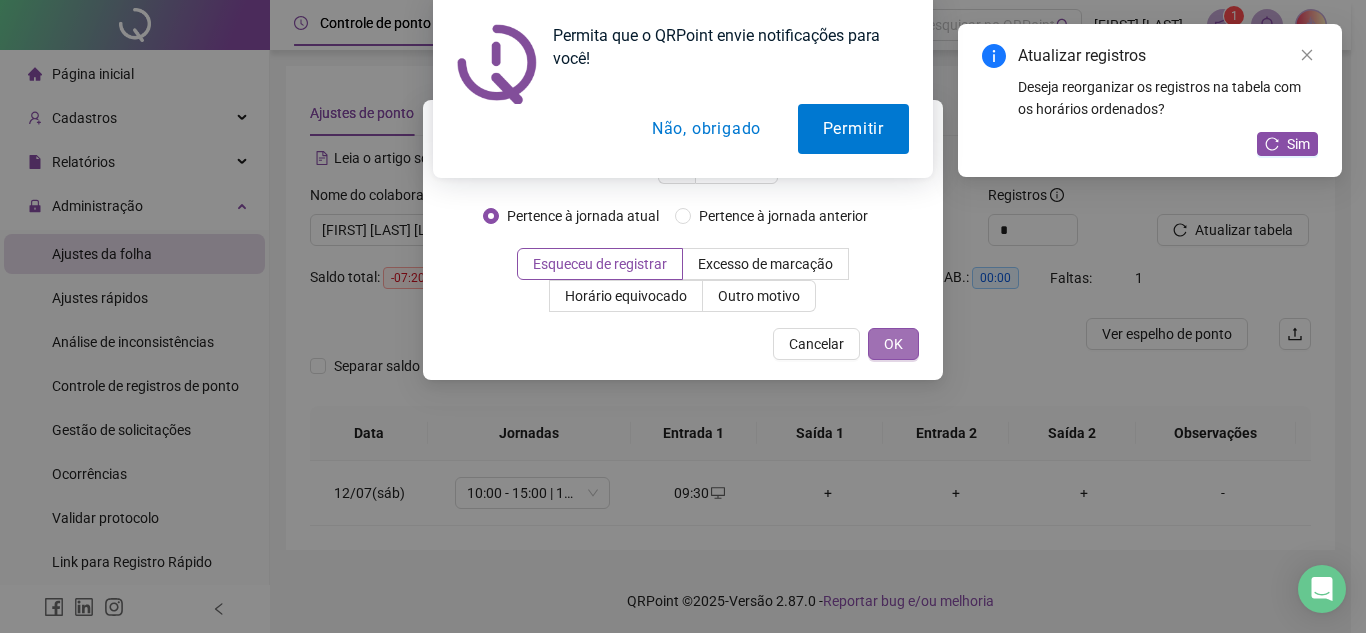 click on "OK" at bounding box center [893, 344] 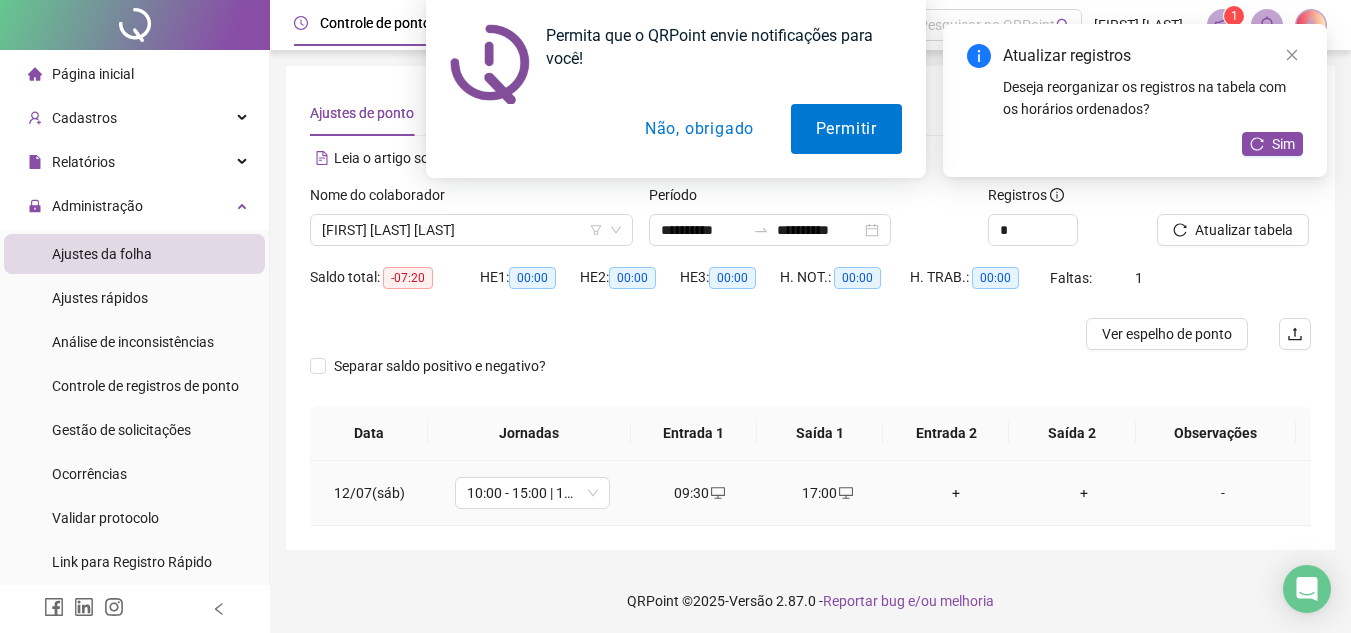 click on "+" at bounding box center (956, 493) 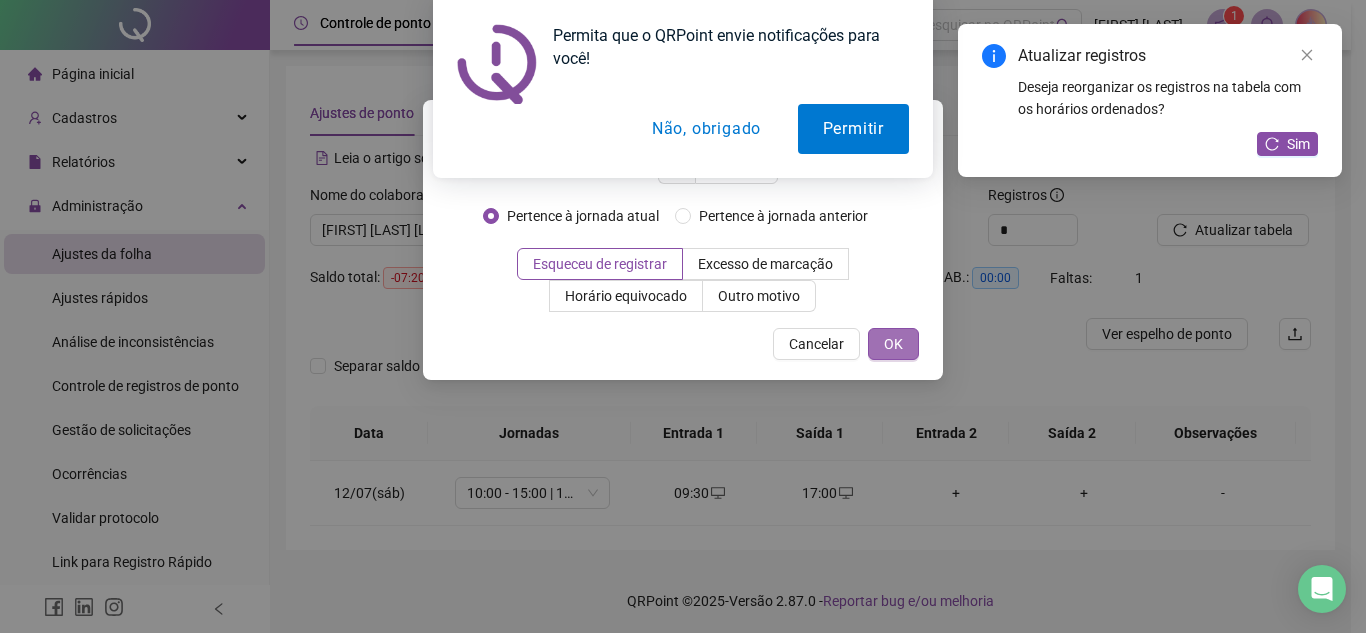 type on "*****" 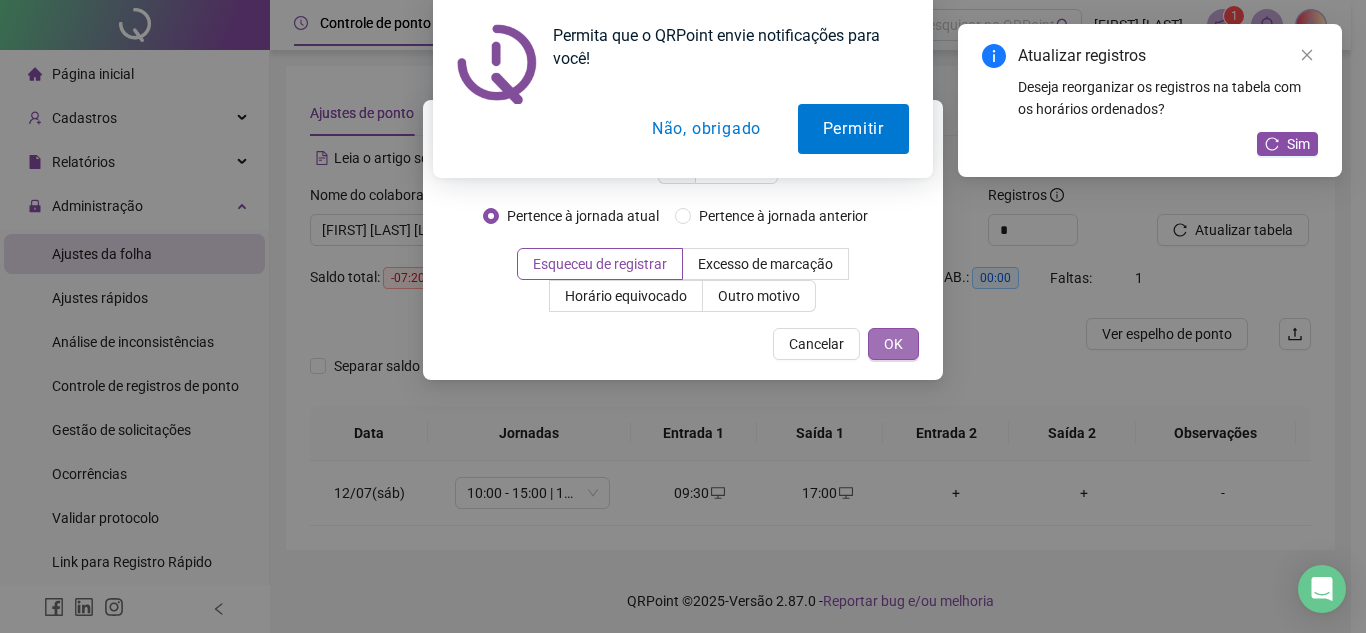 click on "OK" at bounding box center (893, 344) 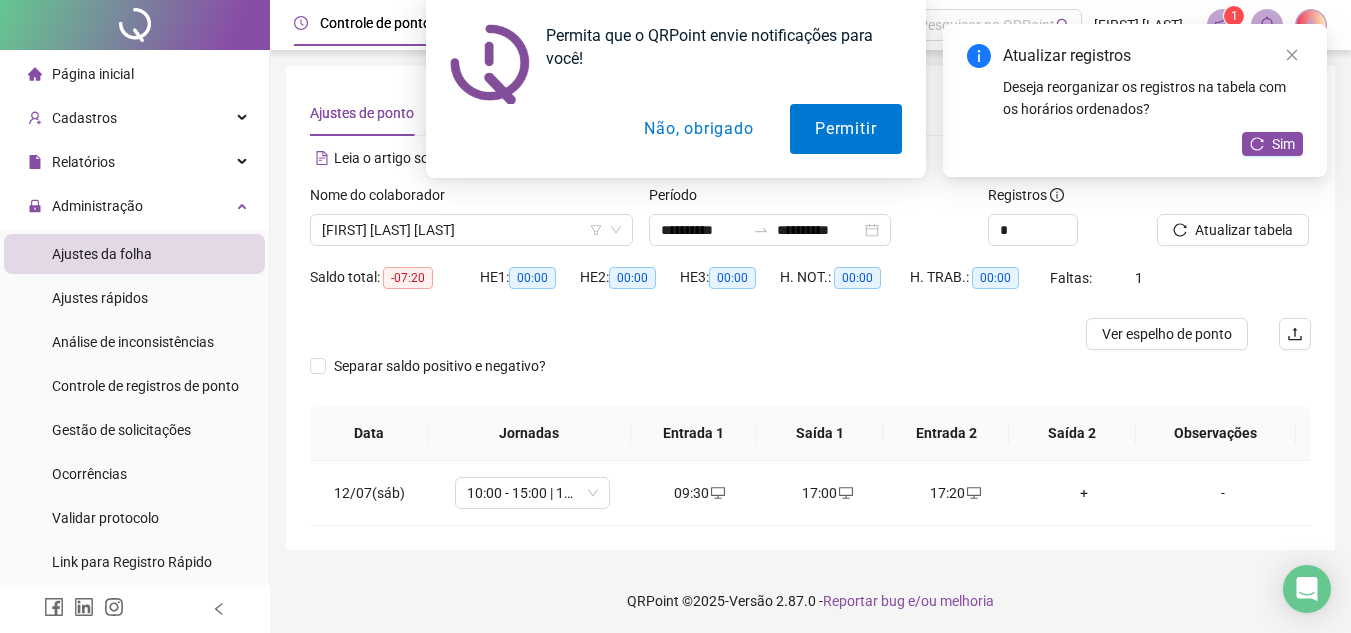 click on "Permita que o QRPoint envie notificações para você! Permitir Não, obrigado" at bounding box center (675, 89) 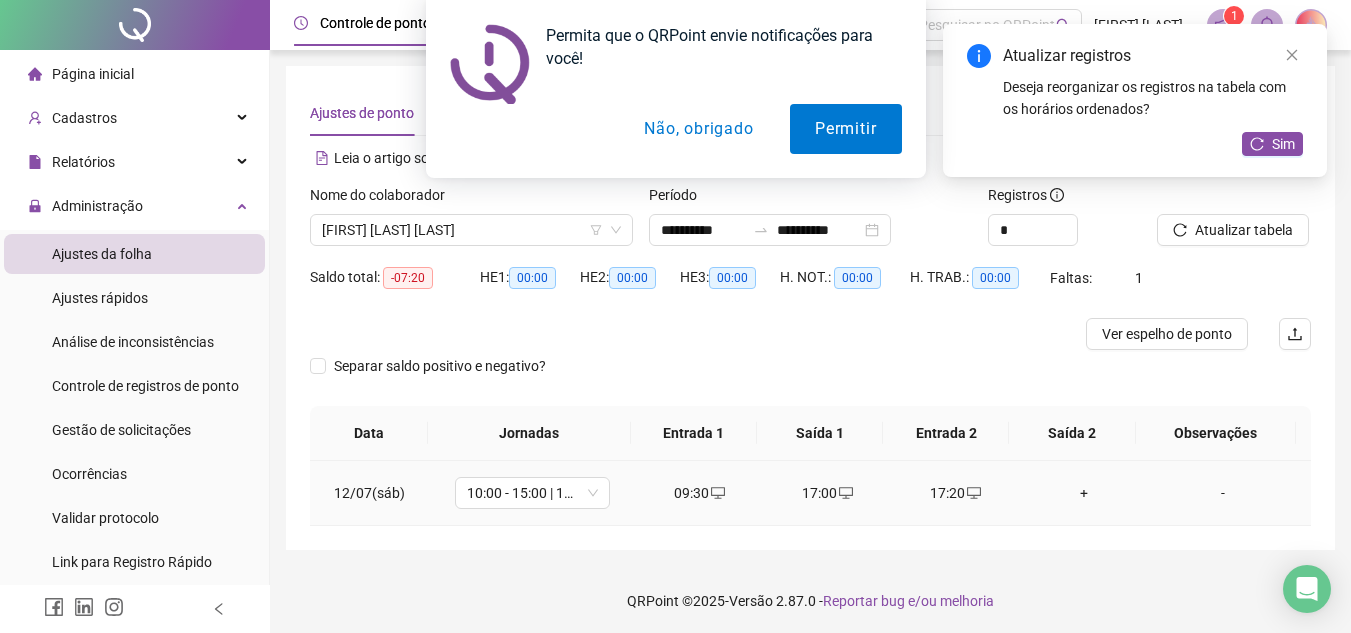 click on "+" at bounding box center [1084, 493] 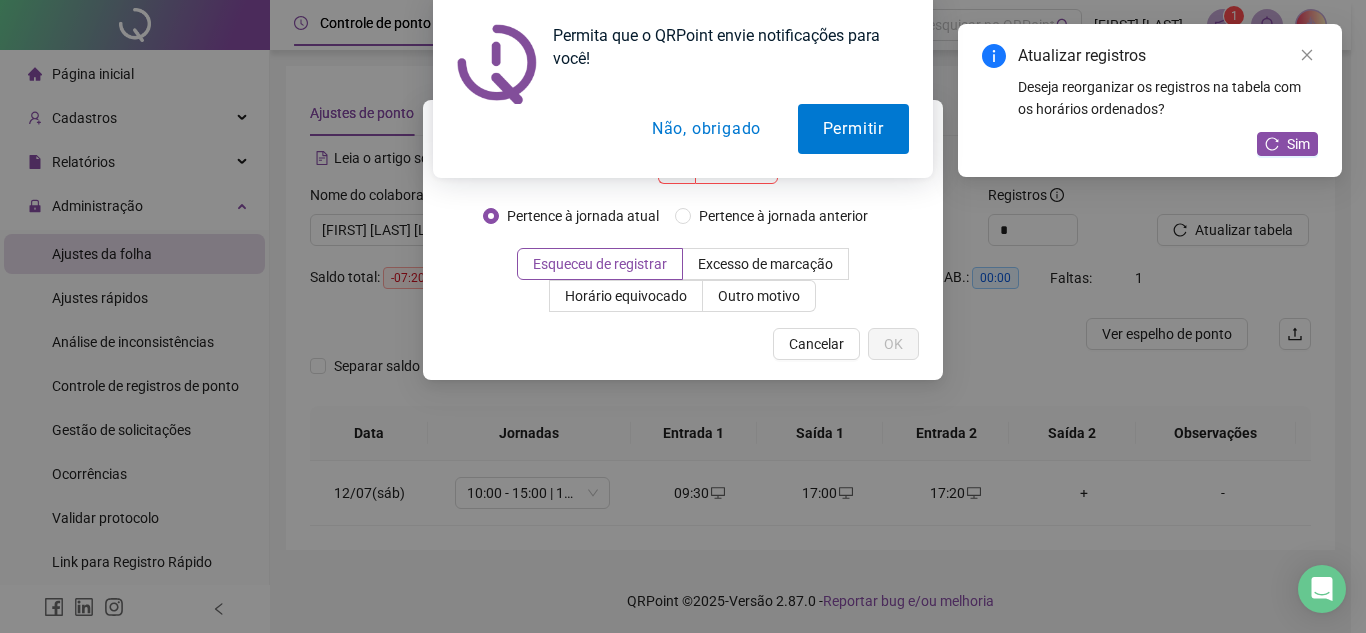 click on "Não, obrigado" at bounding box center (706, 129) 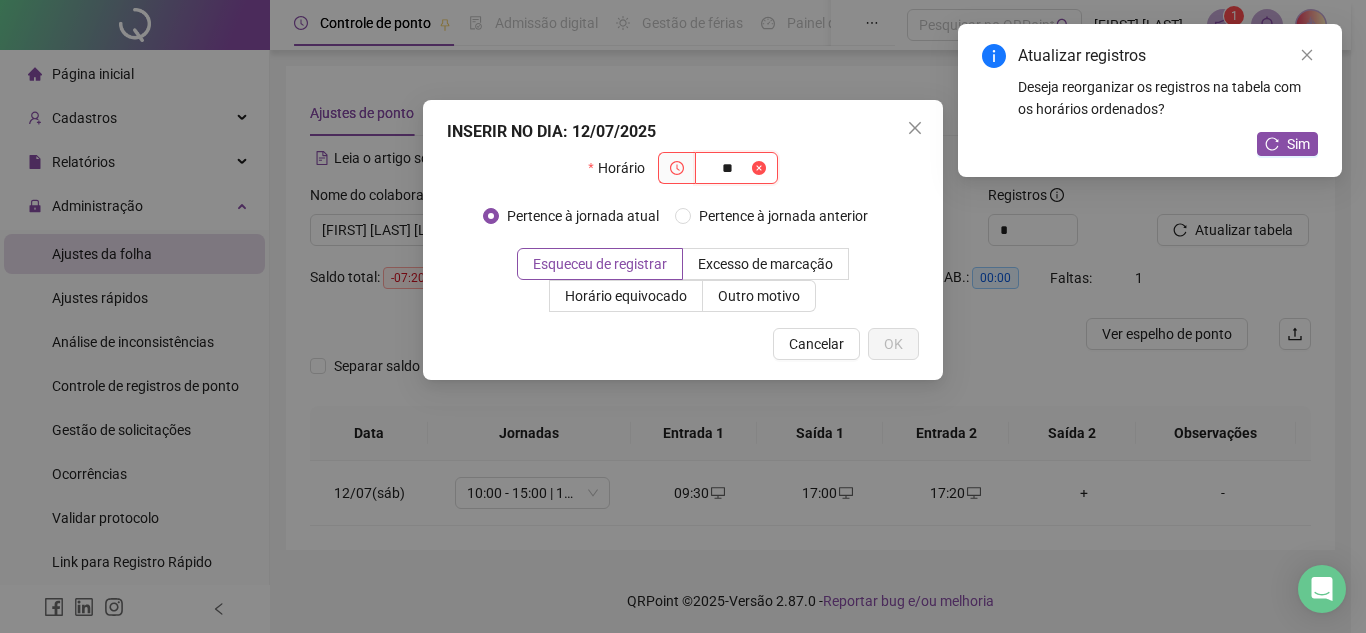 click on "**" at bounding box center (727, 168) 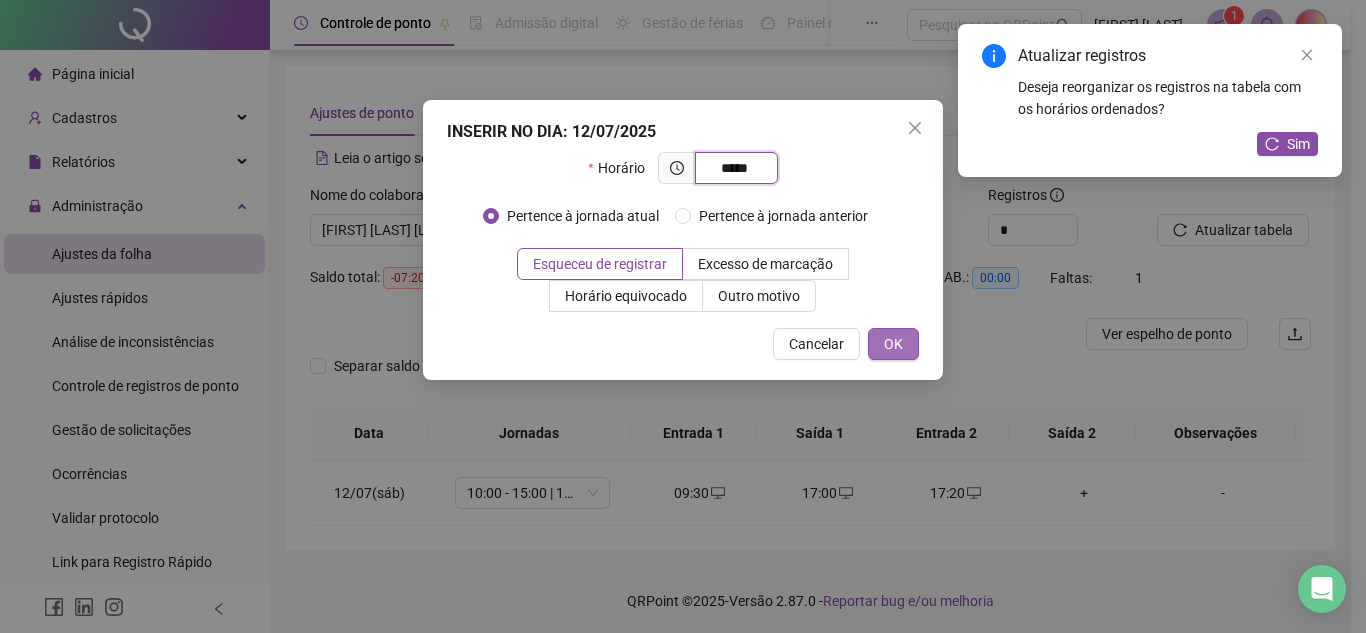 type on "*****" 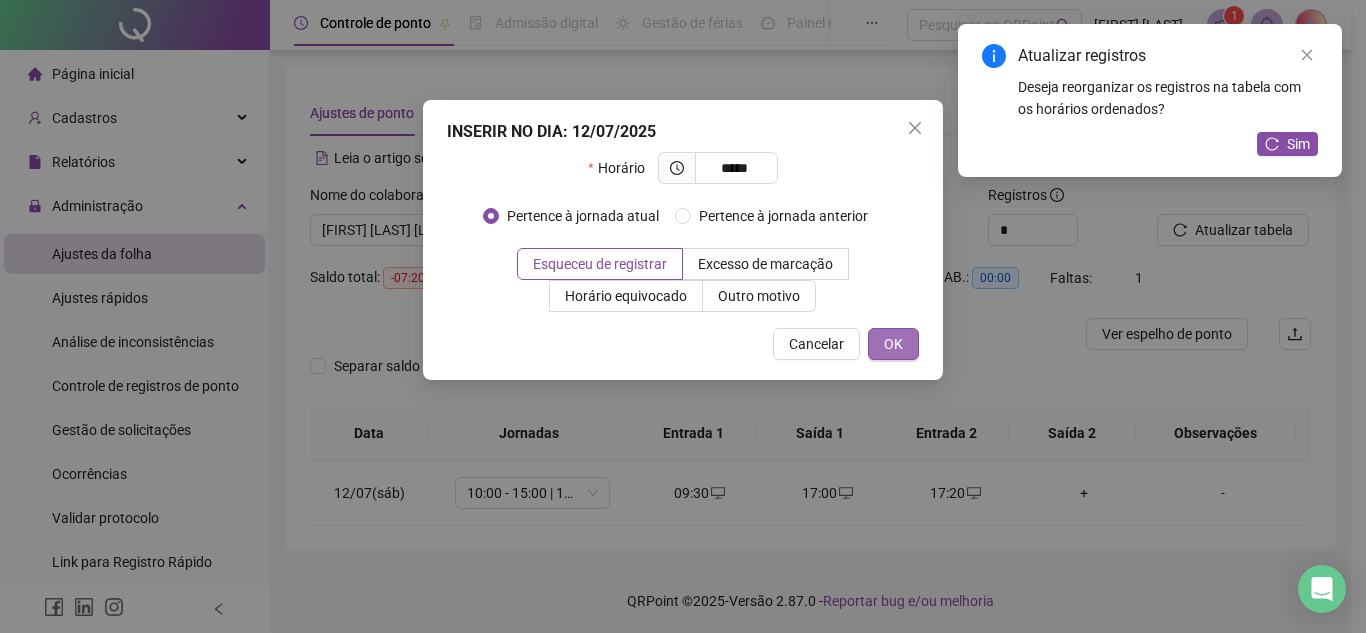 click on "OK" at bounding box center [893, 344] 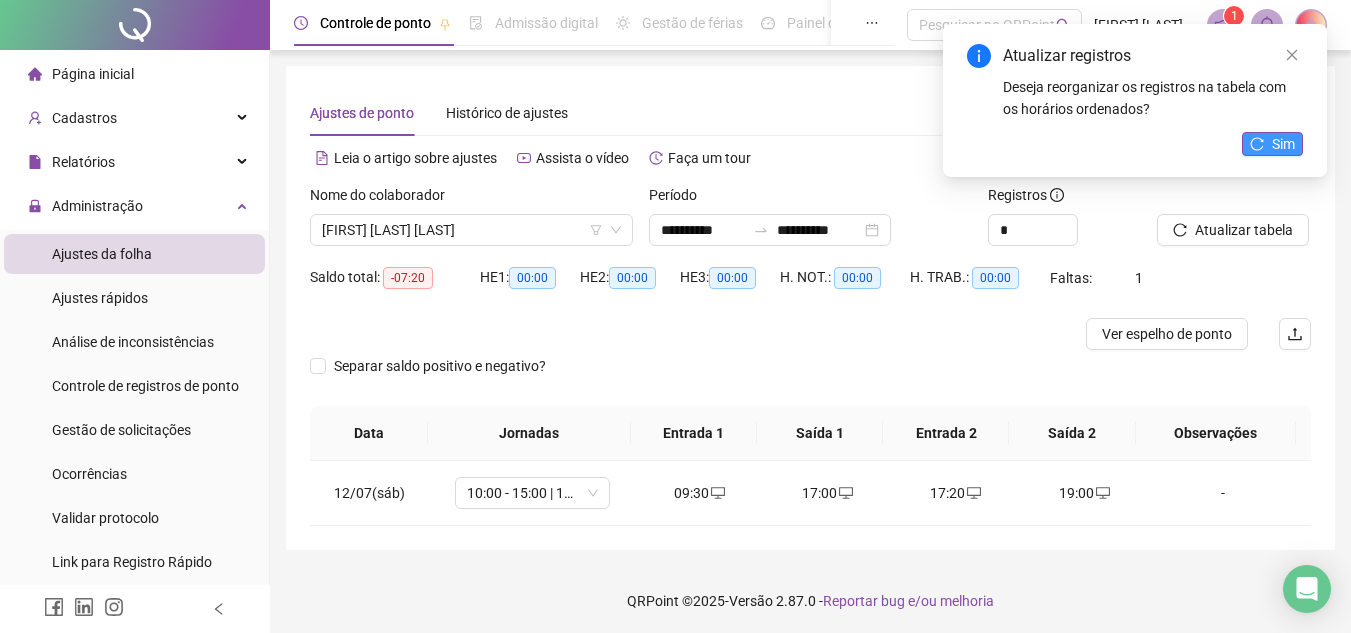 click on "Sim" at bounding box center [1283, 144] 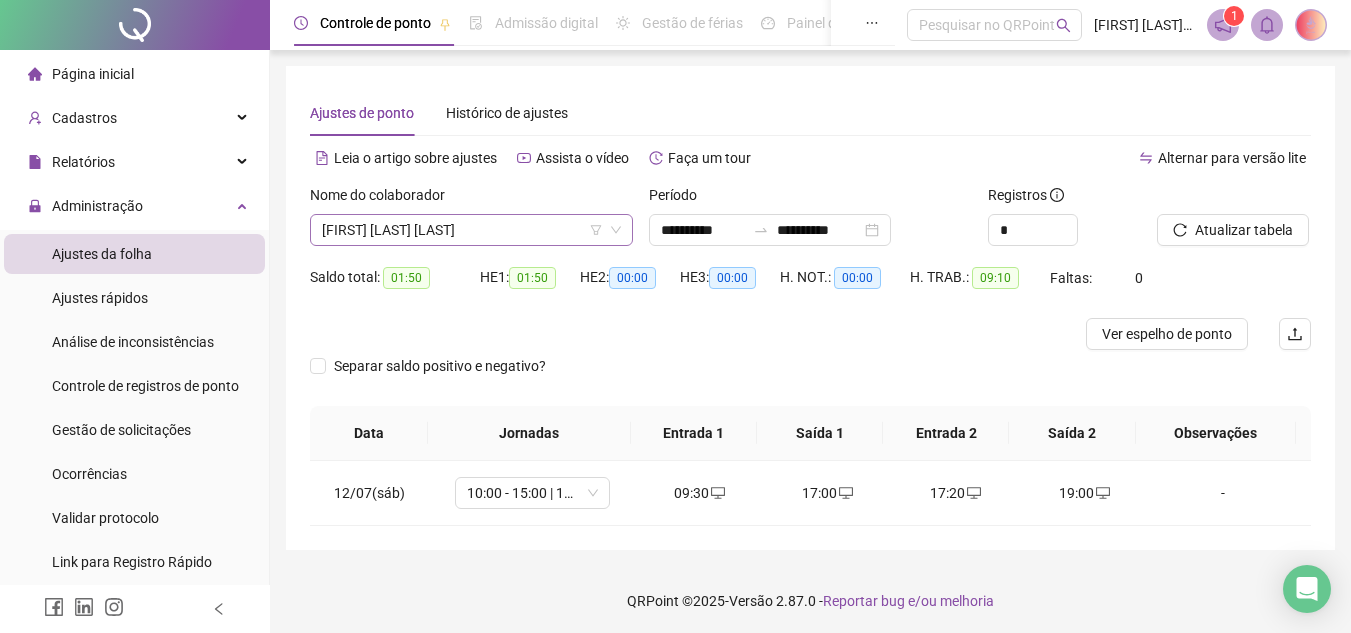 drag, startPoint x: 467, startPoint y: 210, endPoint x: 471, endPoint y: 232, distance: 22.36068 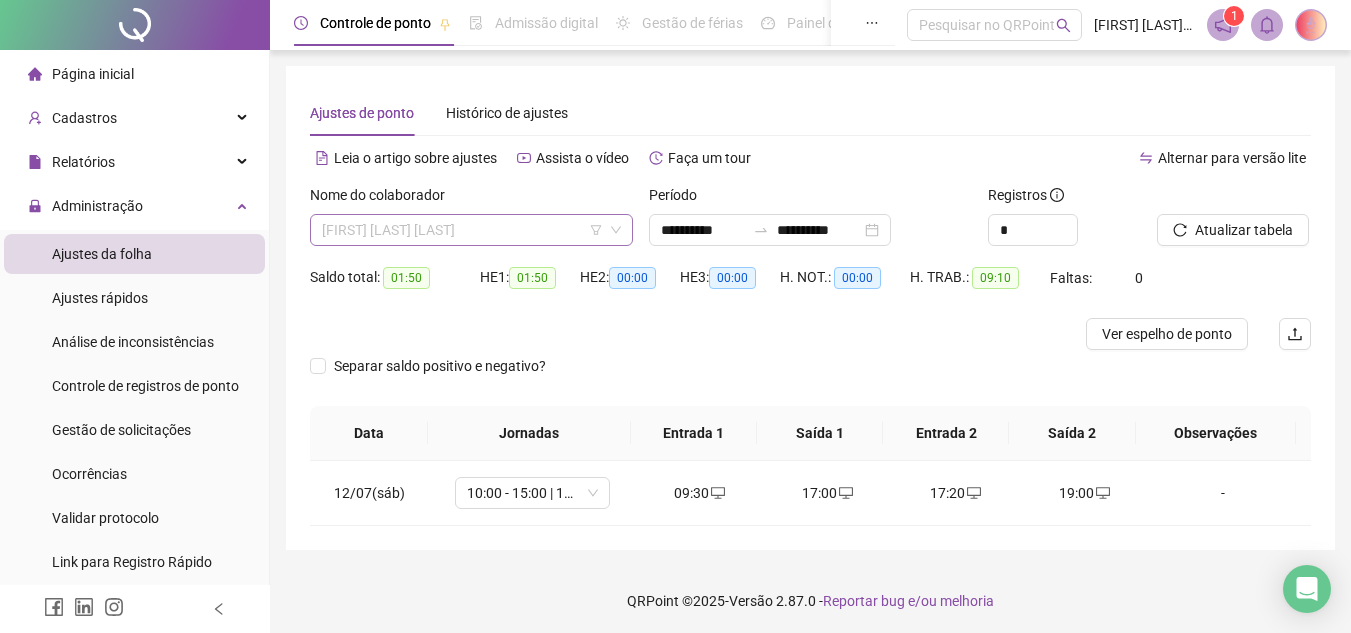 click on "[FIRST] [LAST] [LAST]" at bounding box center (471, 230) 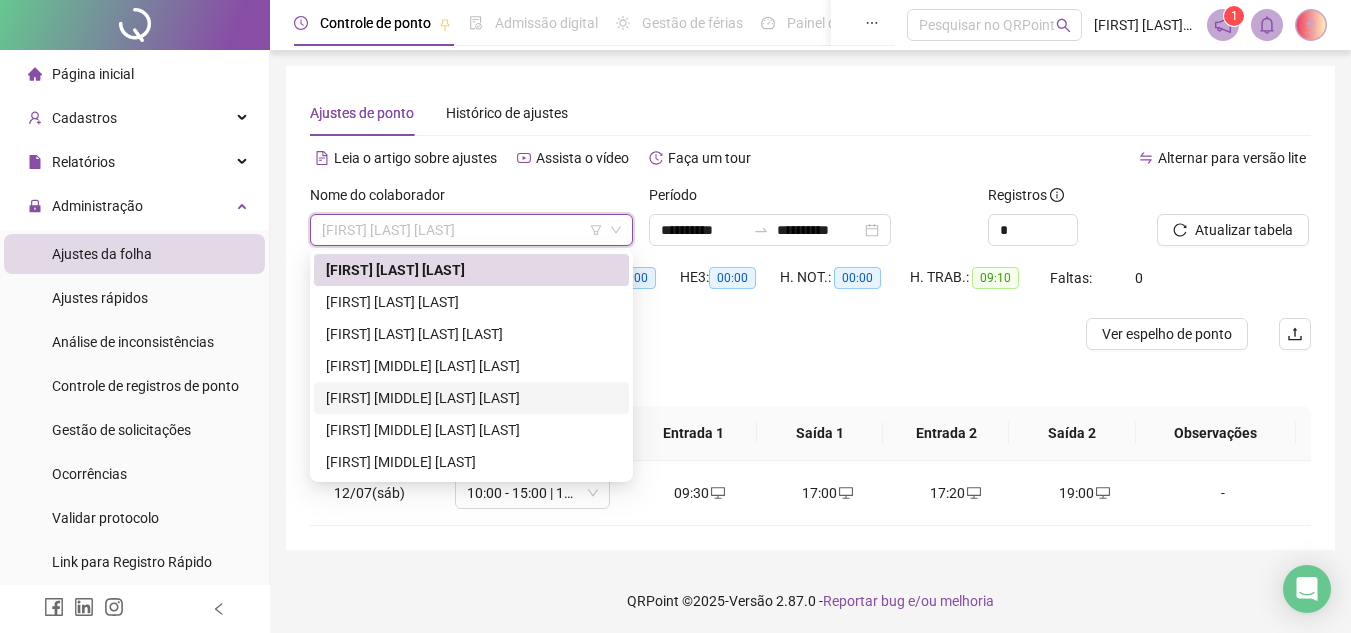 drag, startPoint x: 460, startPoint y: 400, endPoint x: 466, endPoint y: 388, distance: 13.416408 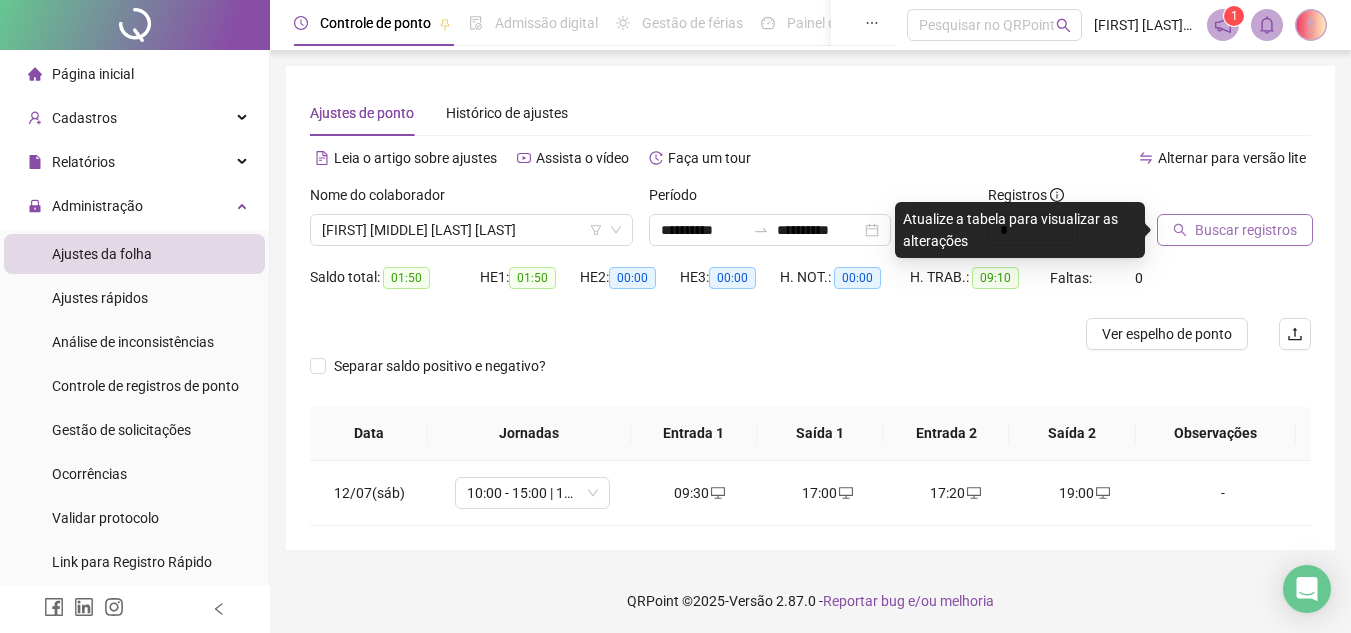 click on "Buscar registros" at bounding box center (1246, 230) 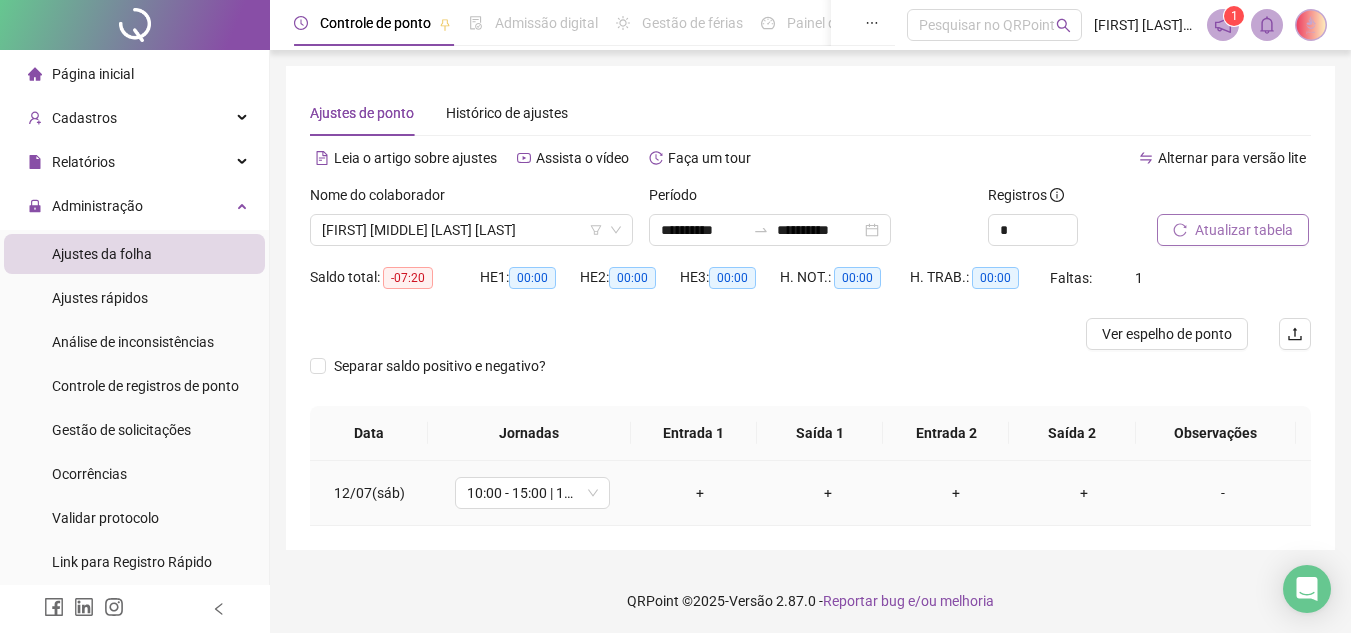 drag, startPoint x: 711, startPoint y: 478, endPoint x: 705, endPoint y: 488, distance: 11.661903 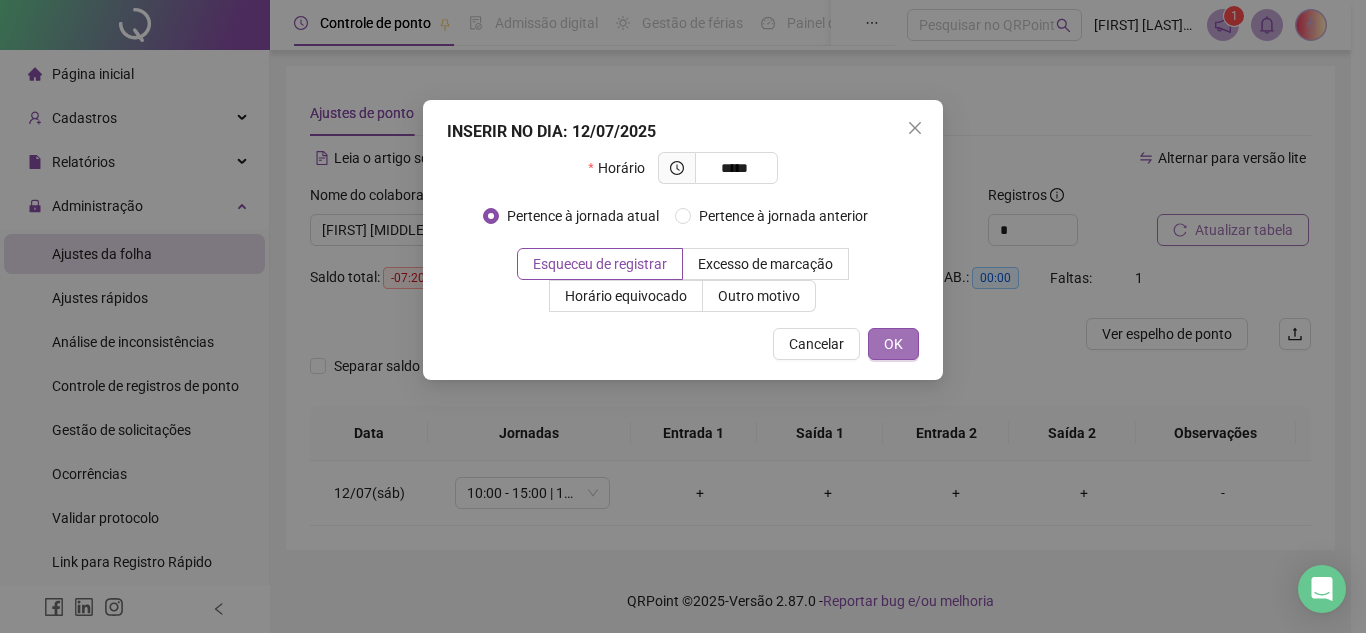 type on "*****" 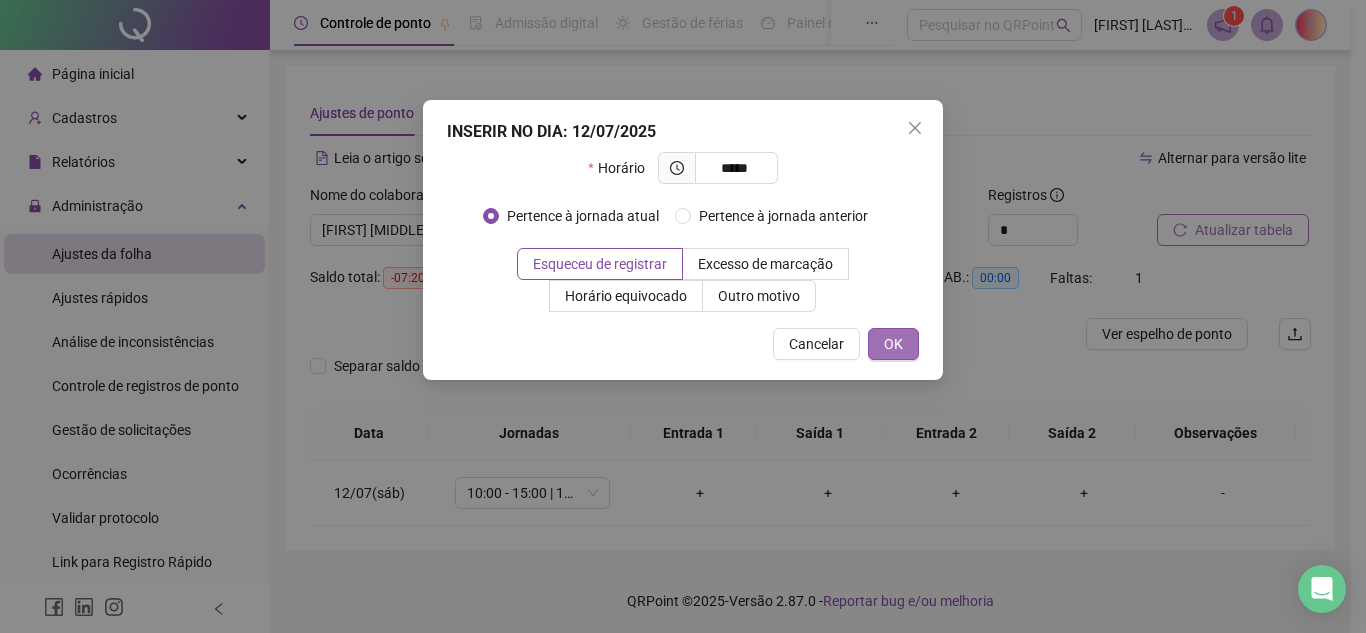 click on "OK" at bounding box center [893, 344] 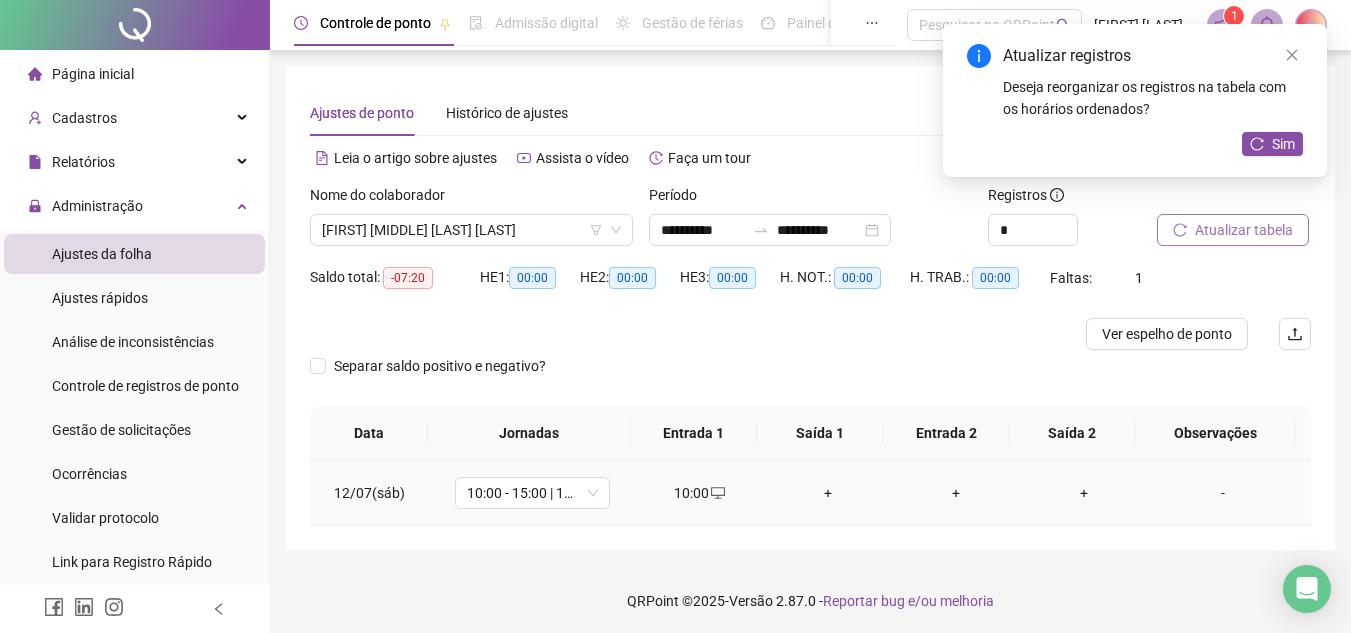 click on "+" at bounding box center (828, 493) 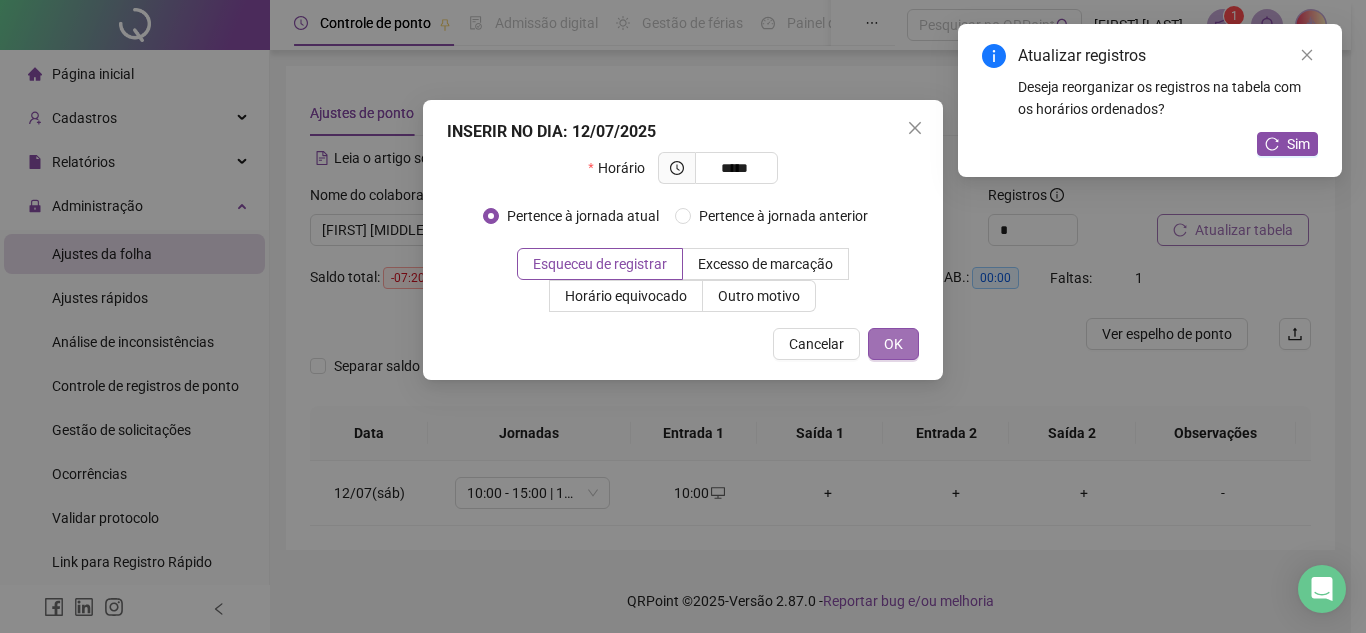 type on "*****" 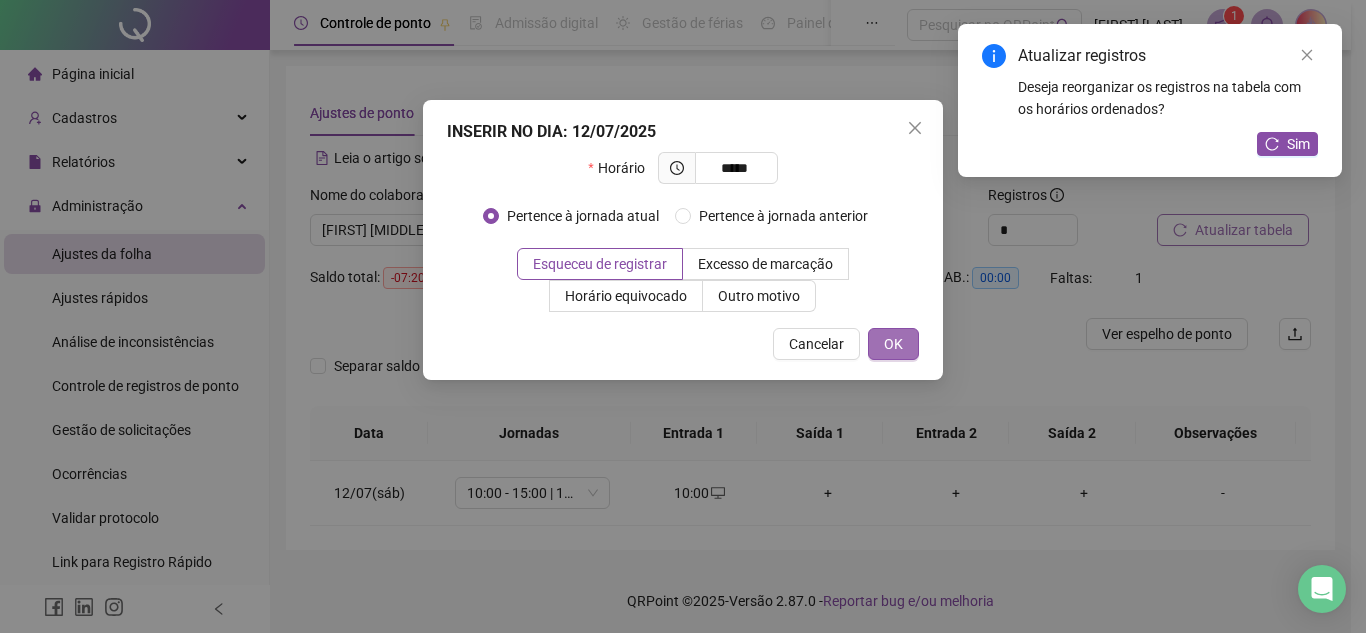 click on "OK" at bounding box center [893, 344] 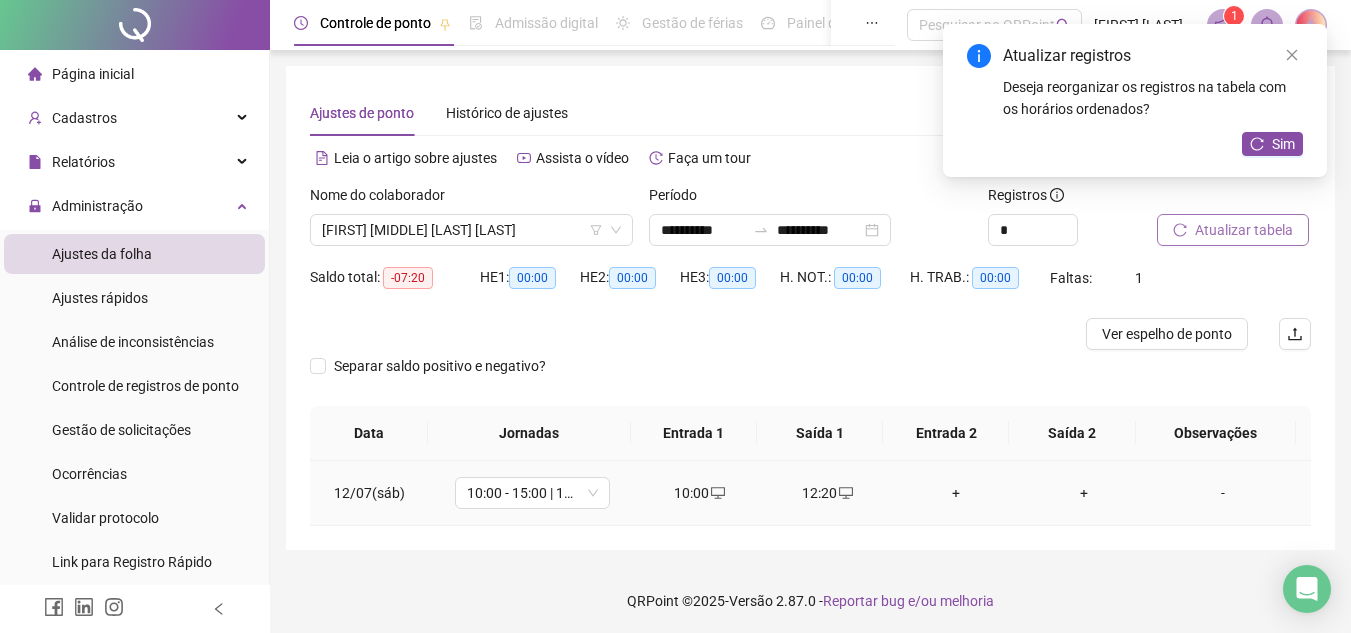 click on "+" at bounding box center [956, 493] 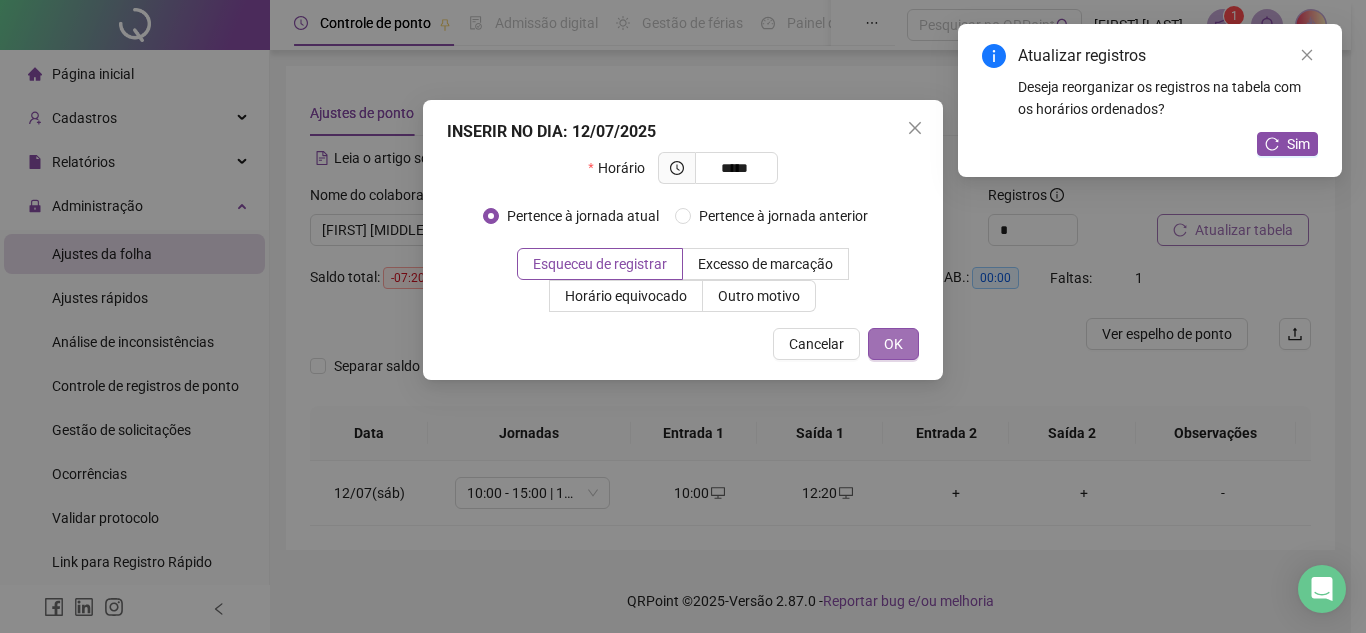 type on "*****" 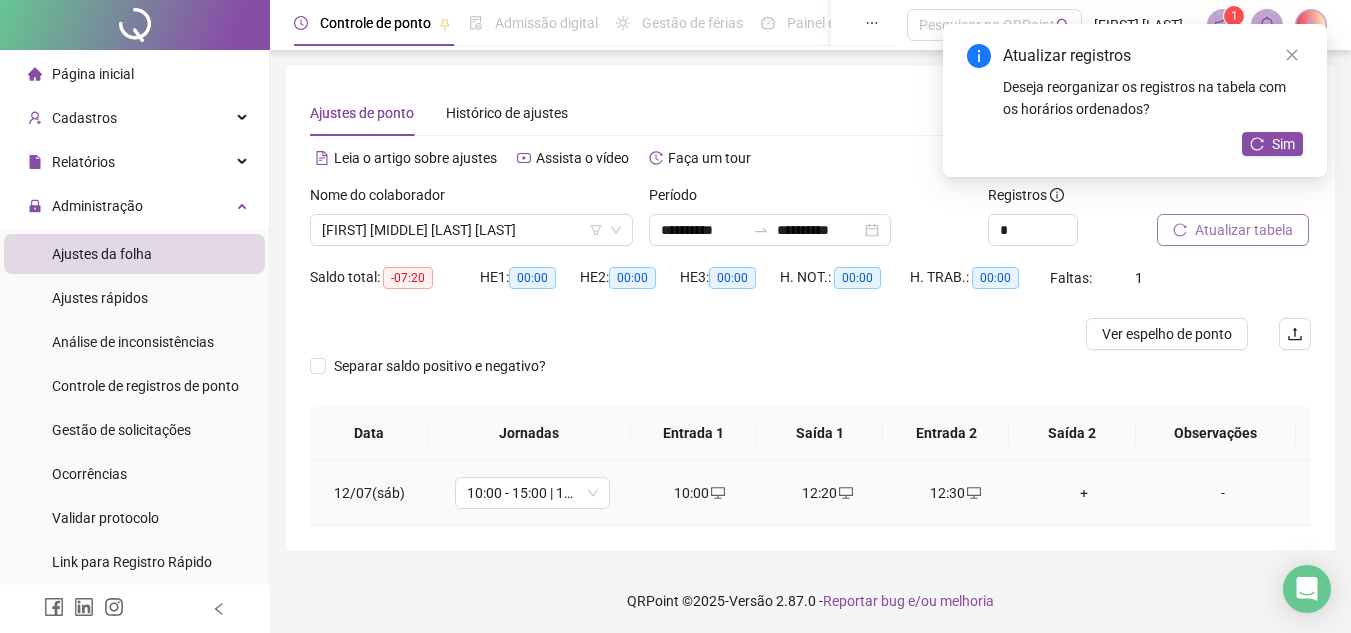 click on "+" at bounding box center [1084, 493] 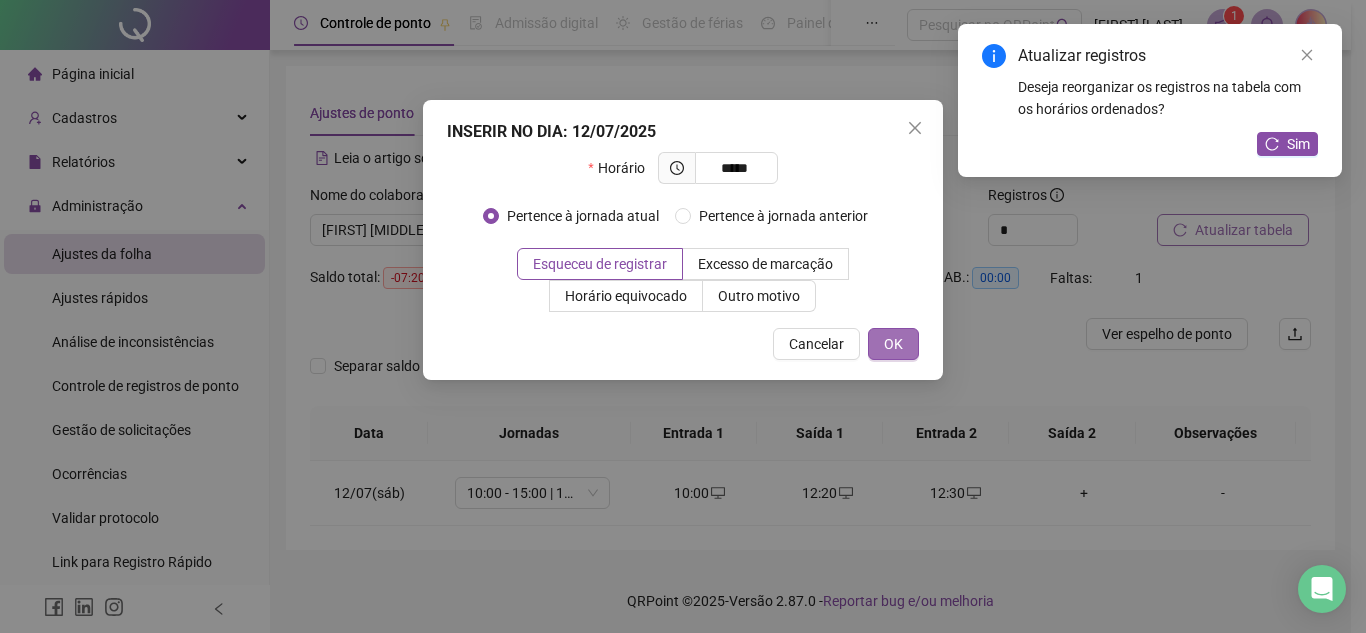 type on "*****" 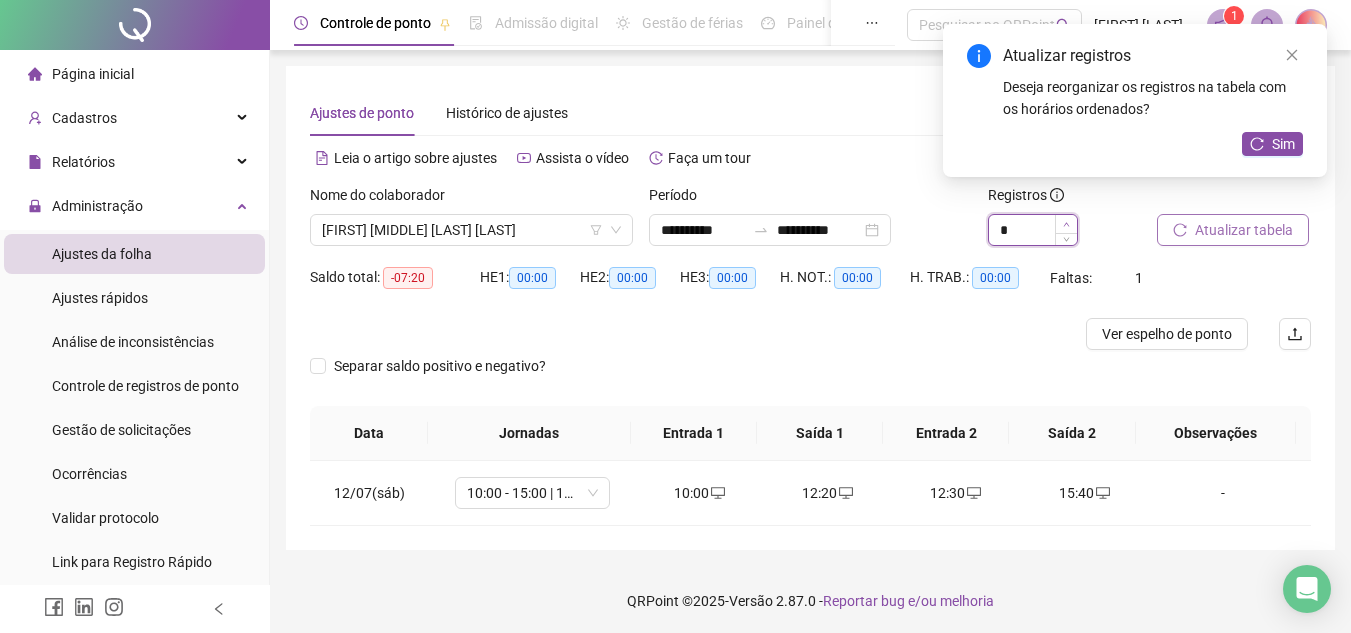 type on "*" 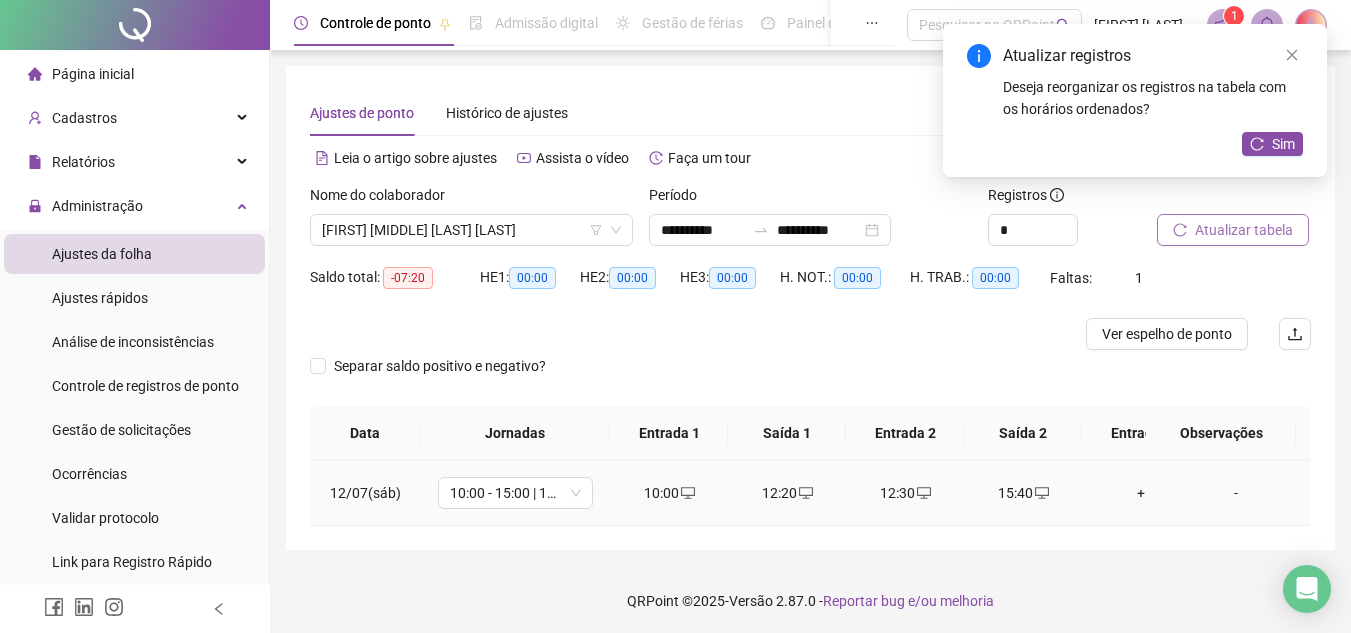 click on "+" at bounding box center [1141, 493] 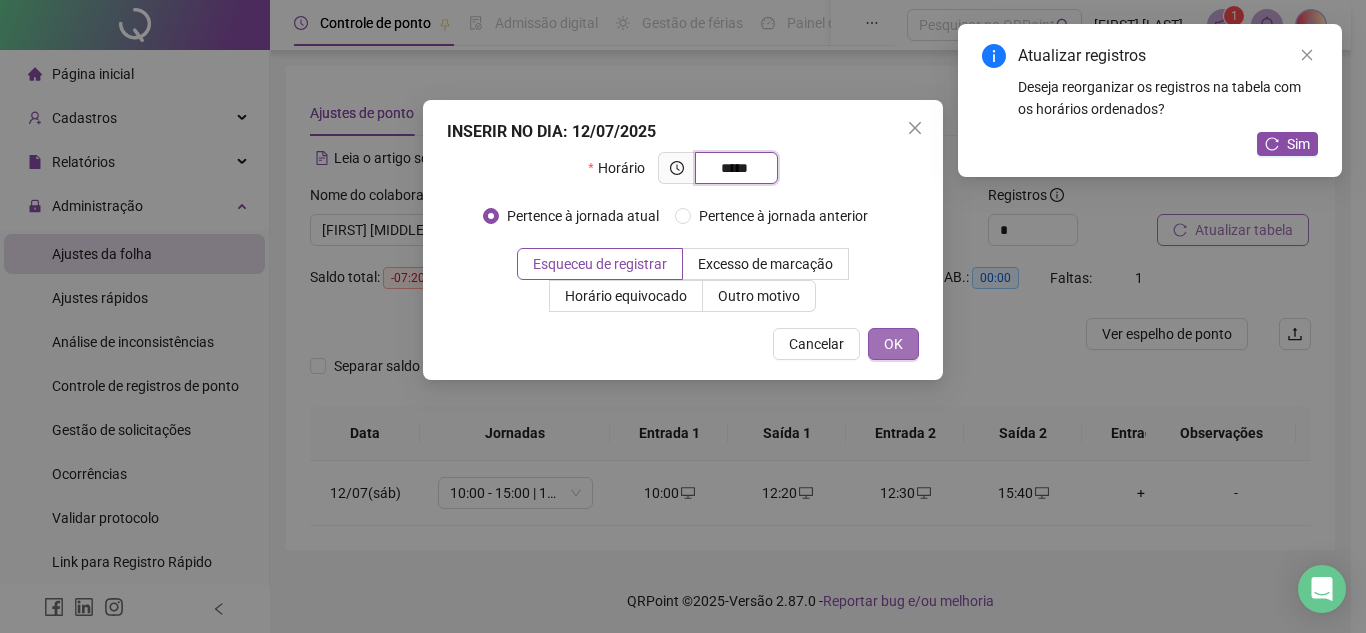 type on "*****" 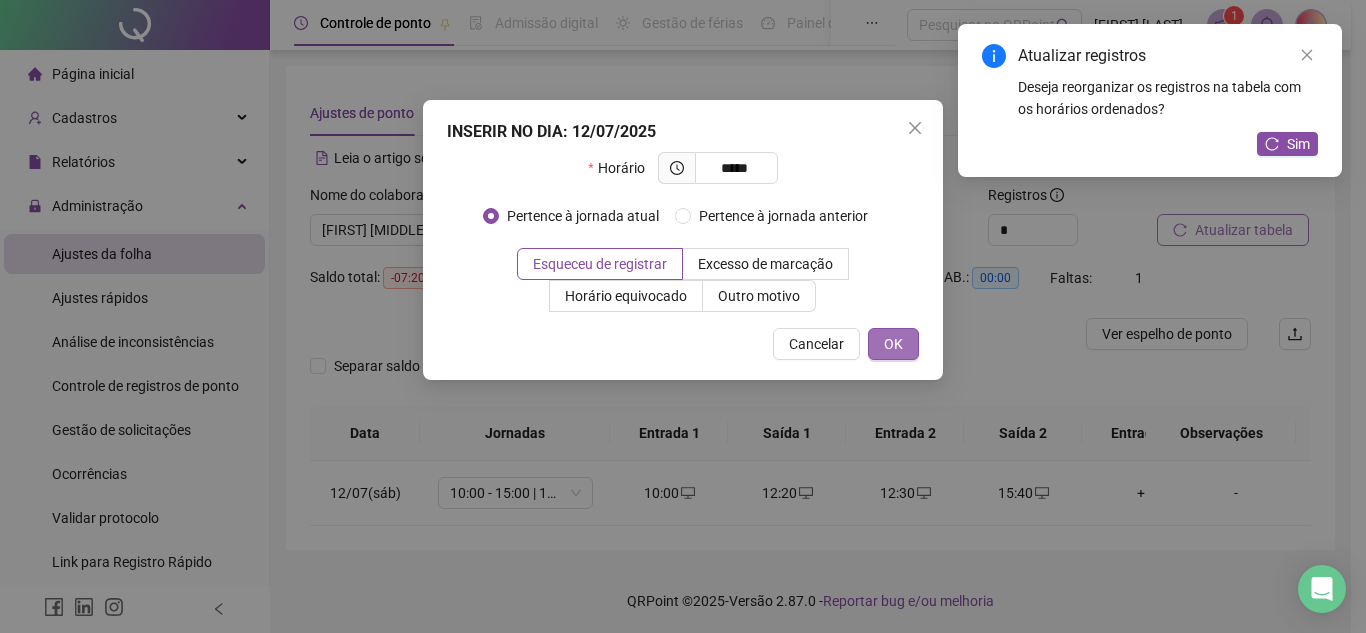 click on "OK" at bounding box center (893, 344) 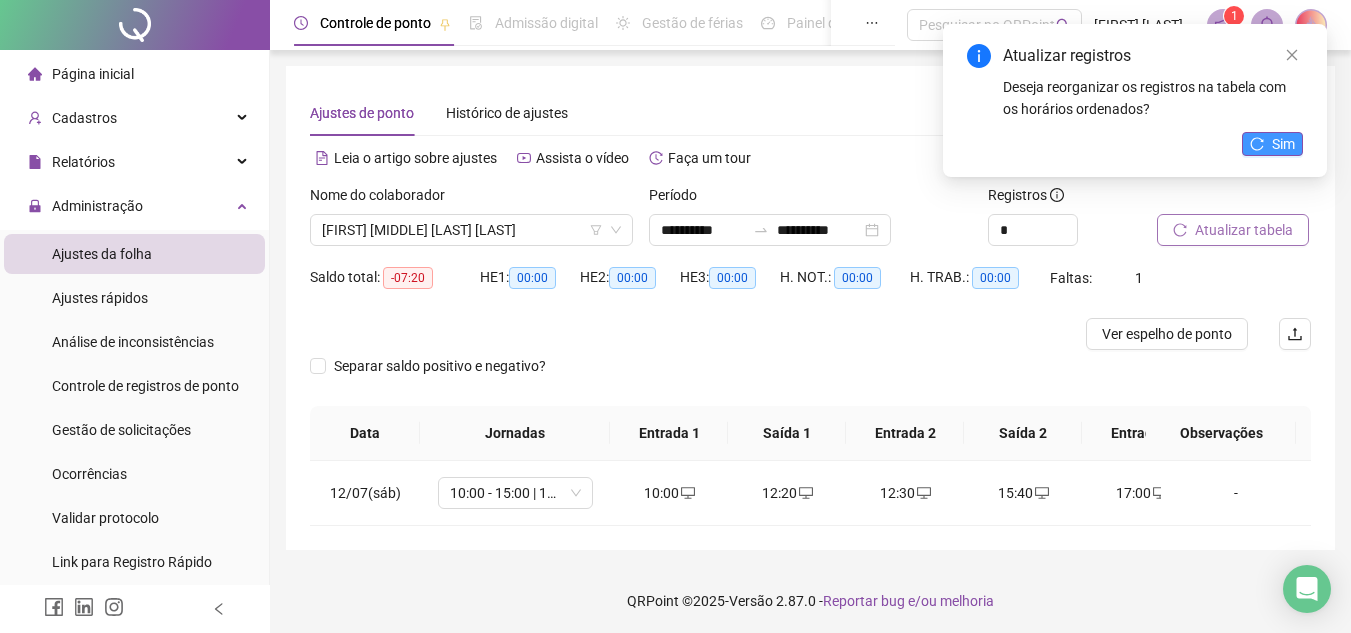 click 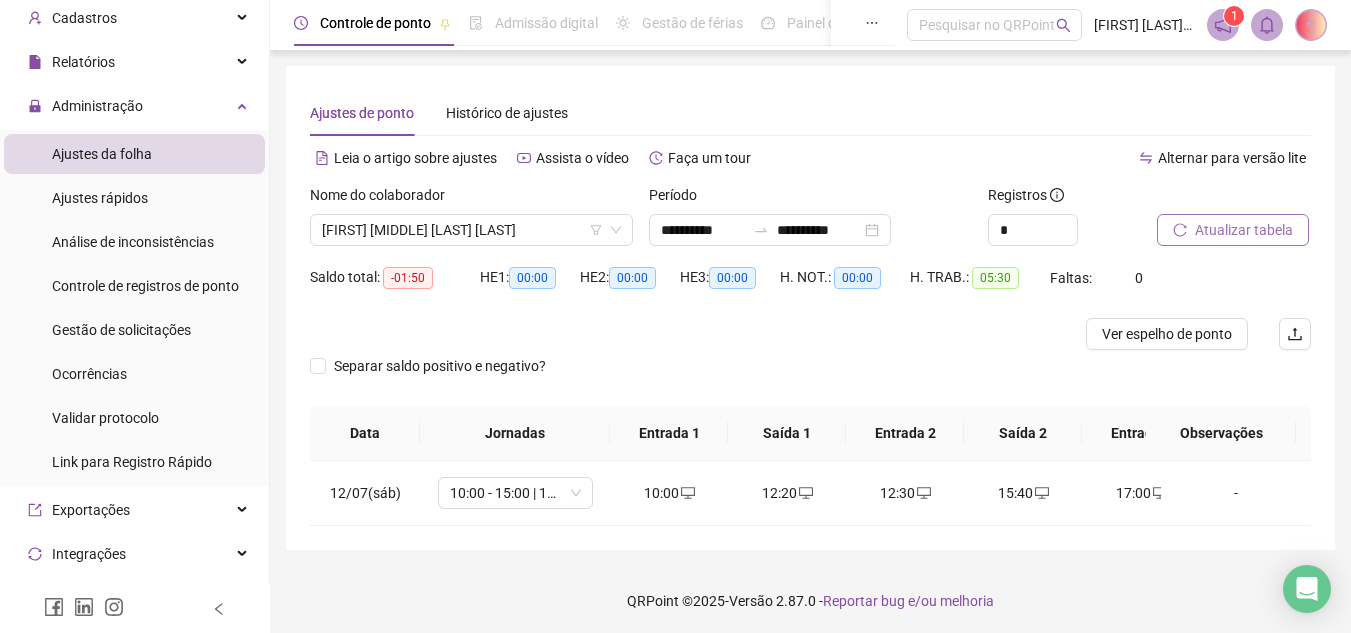 scroll, scrollTop: 0, scrollLeft: 0, axis: both 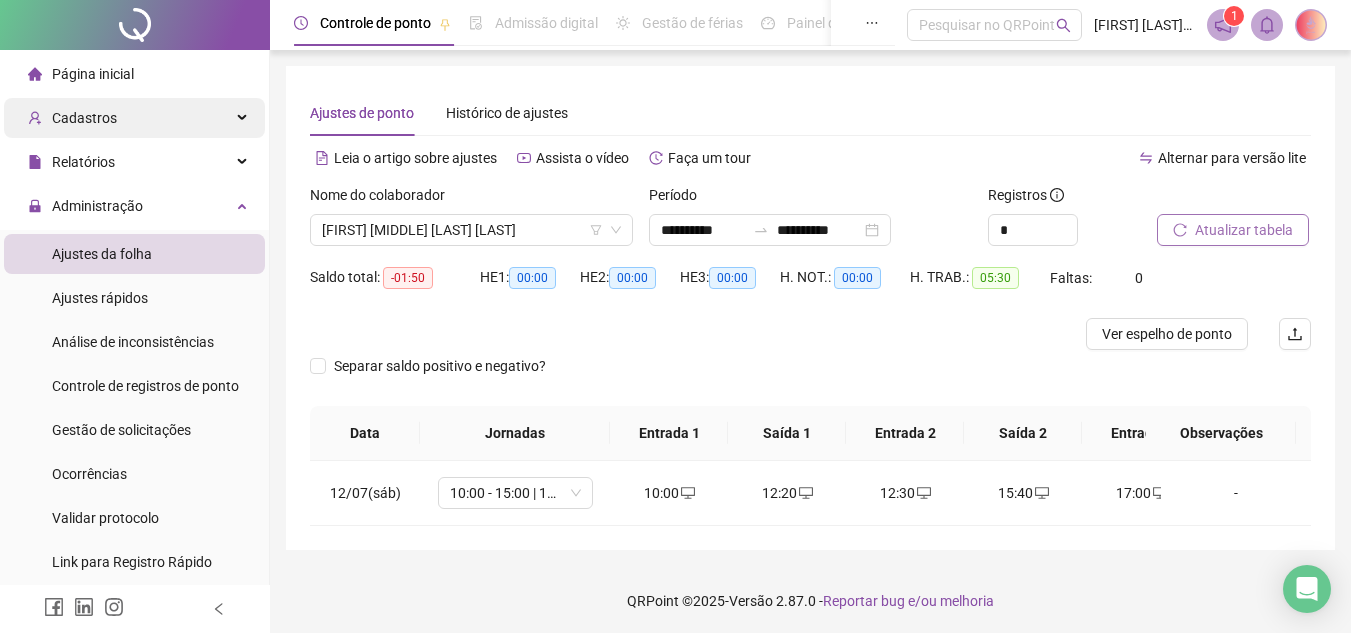 click on "Cadastros" at bounding box center [134, 118] 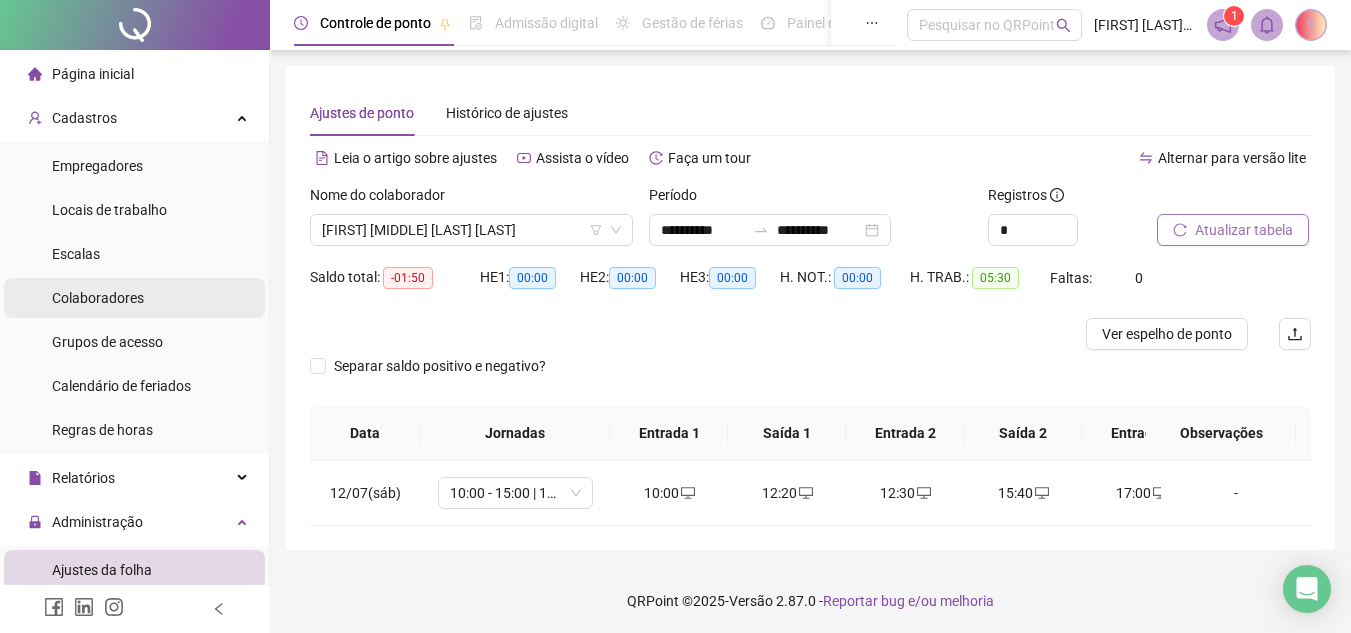 click on "Colaboradores" at bounding box center [98, 298] 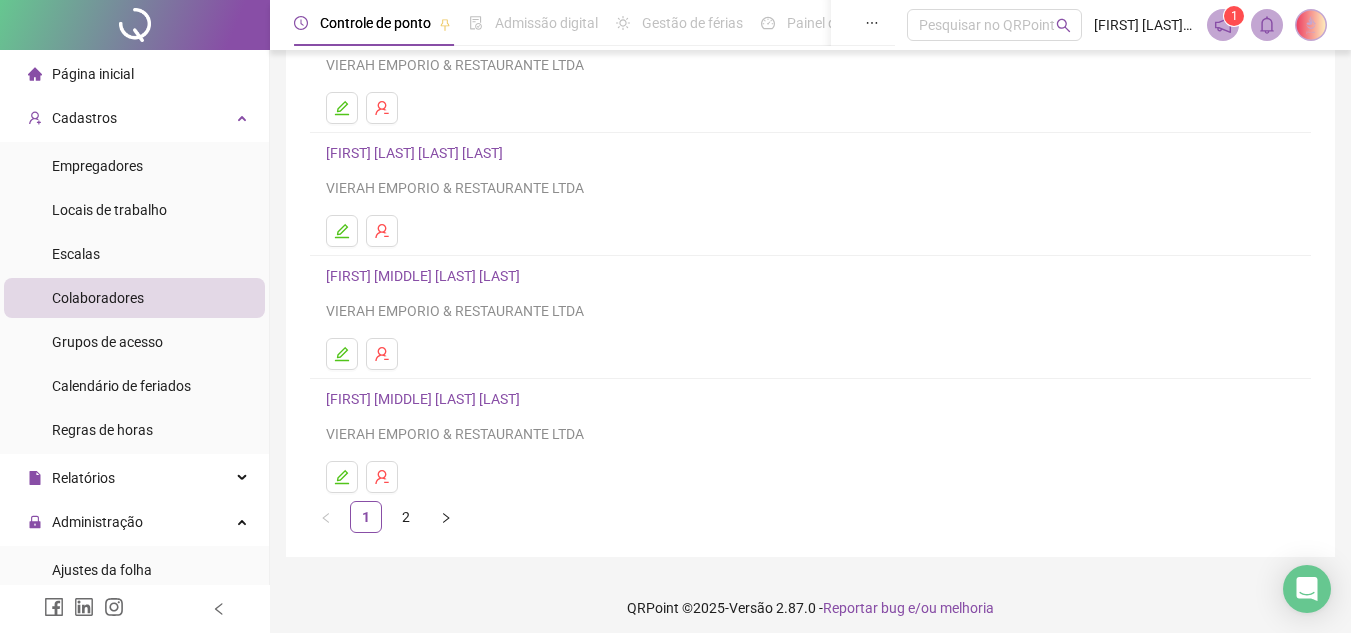 scroll, scrollTop: 334, scrollLeft: 0, axis: vertical 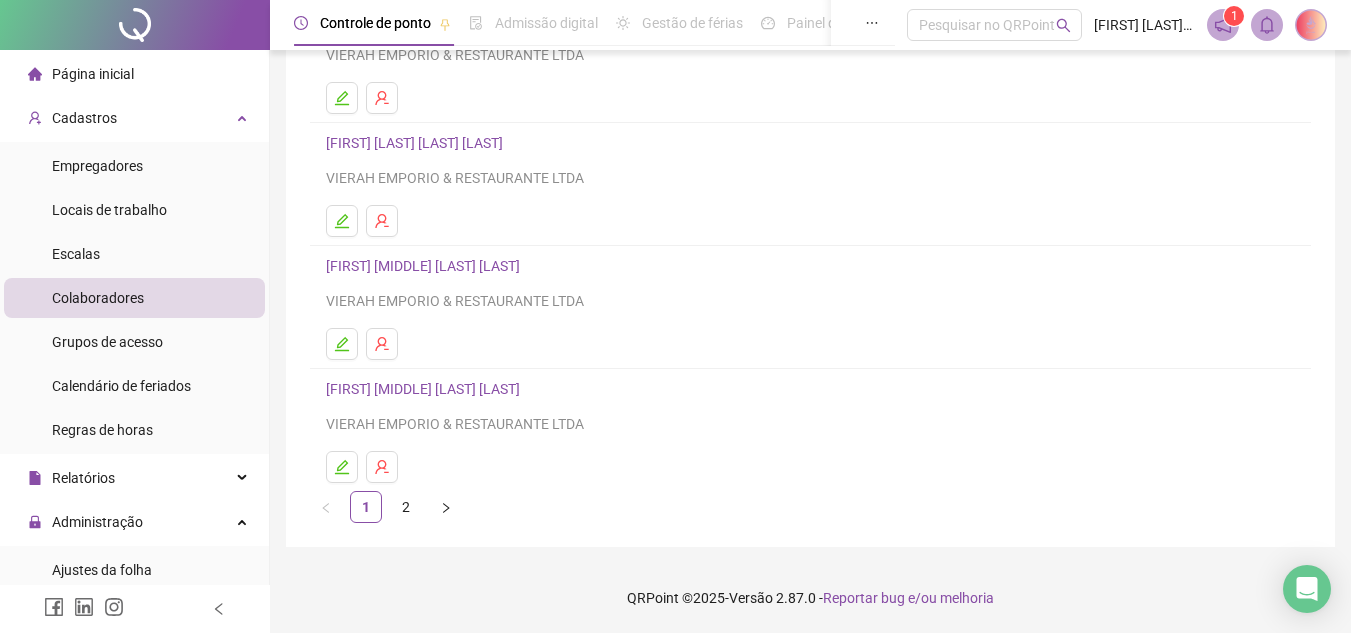 click on "[FIRST] [MIDDLE] [LAST] [LAST]" at bounding box center (426, 389) 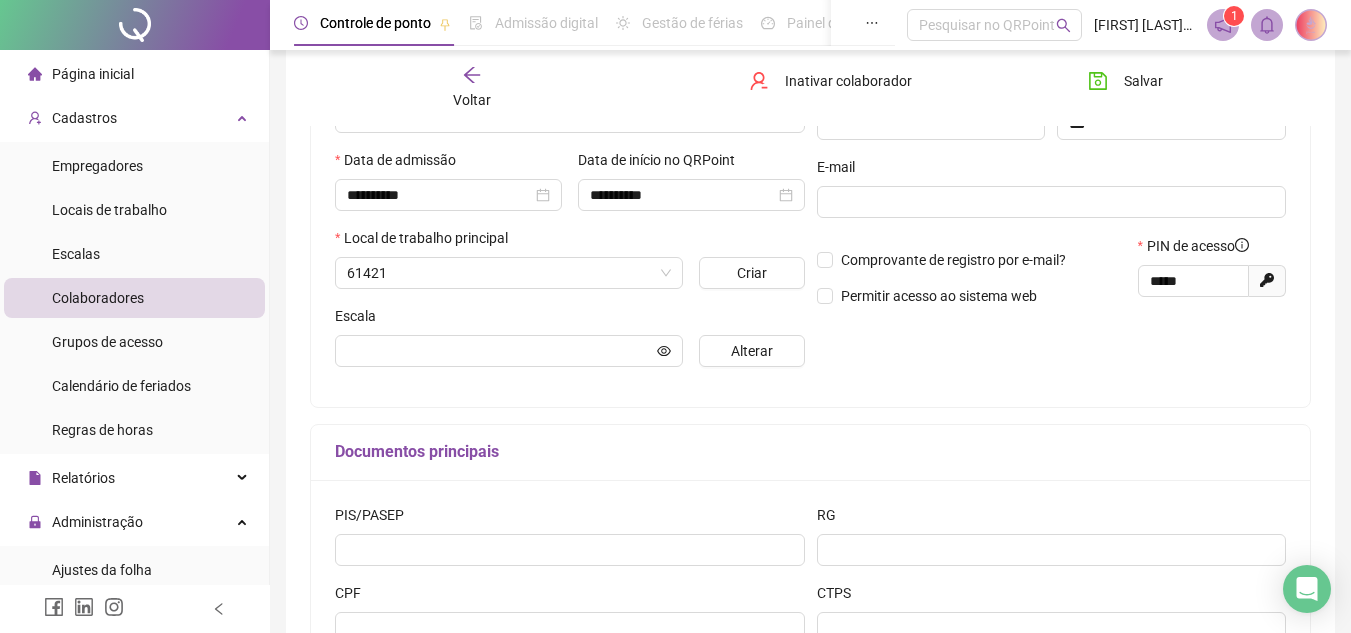 scroll, scrollTop: 344, scrollLeft: 0, axis: vertical 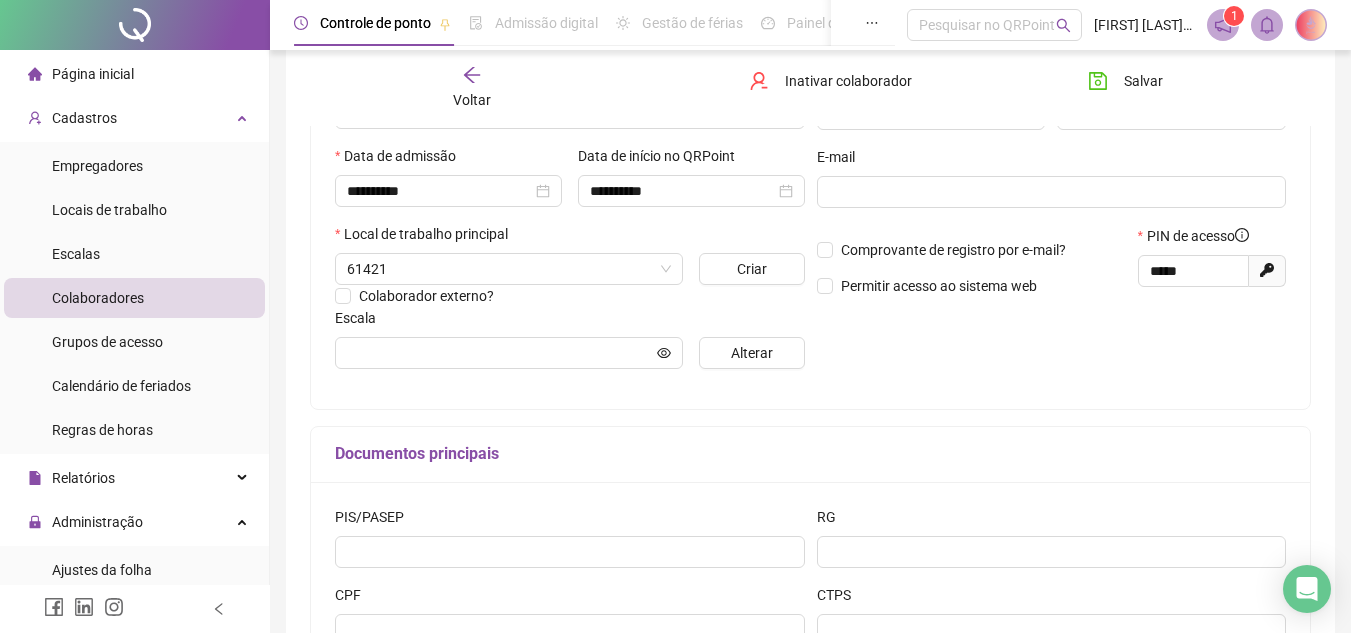 type on "******" 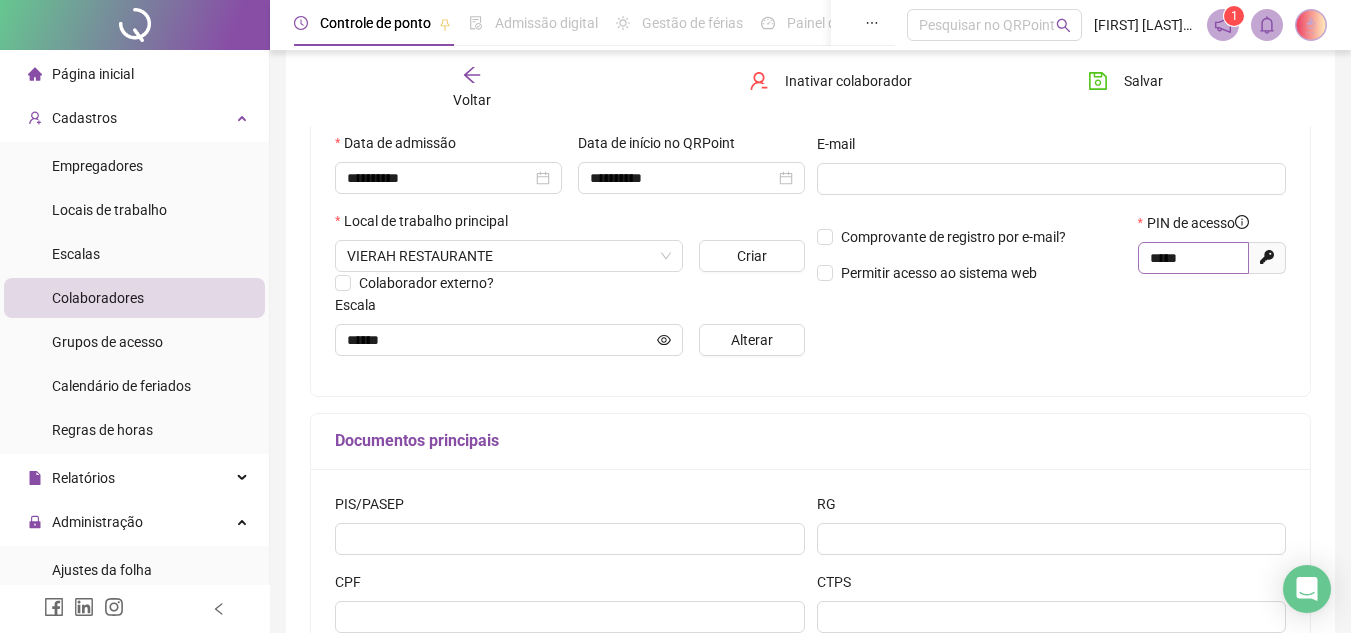 scroll, scrollTop: 308, scrollLeft: 0, axis: vertical 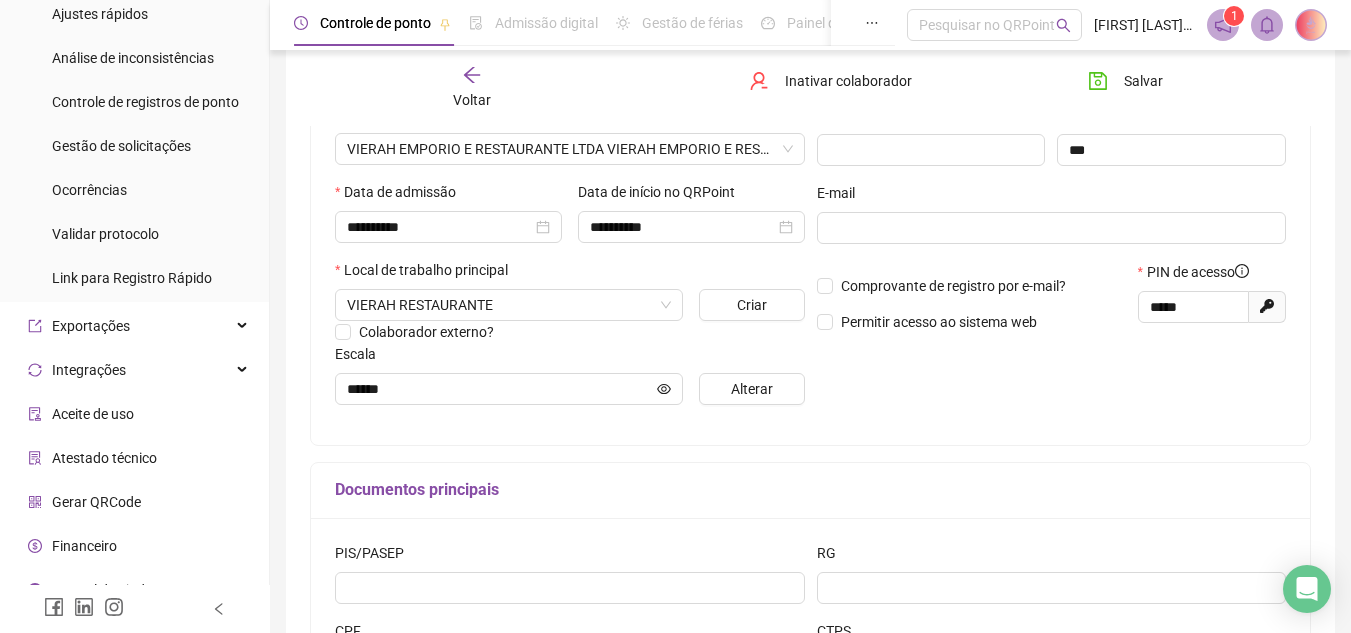click on "Gerar QRCode" at bounding box center (96, 502) 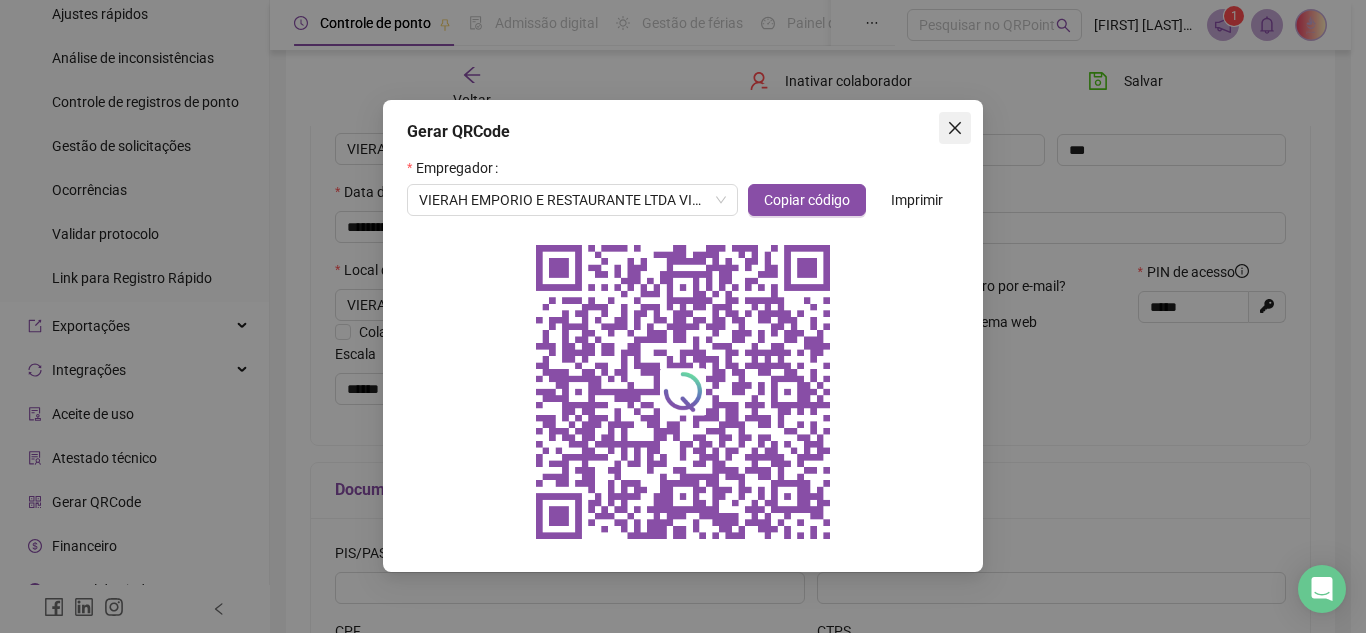 click 